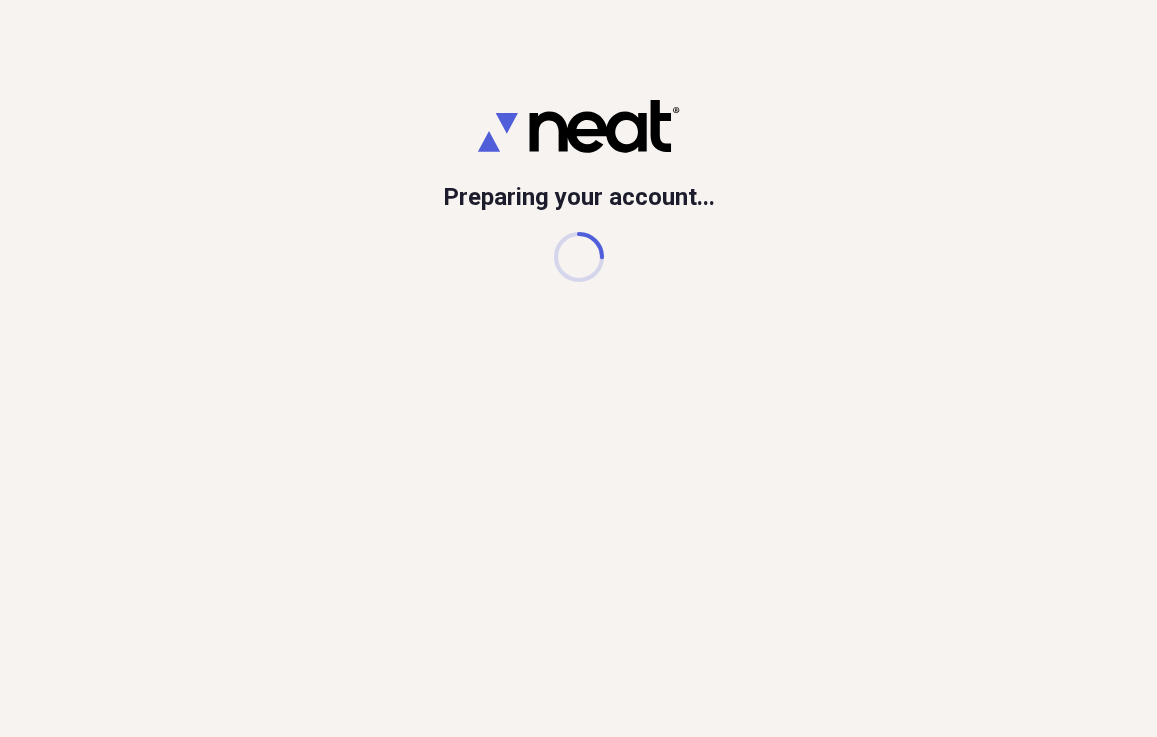 scroll, scrollTop: 0, scrollLeft: 0, axis: both 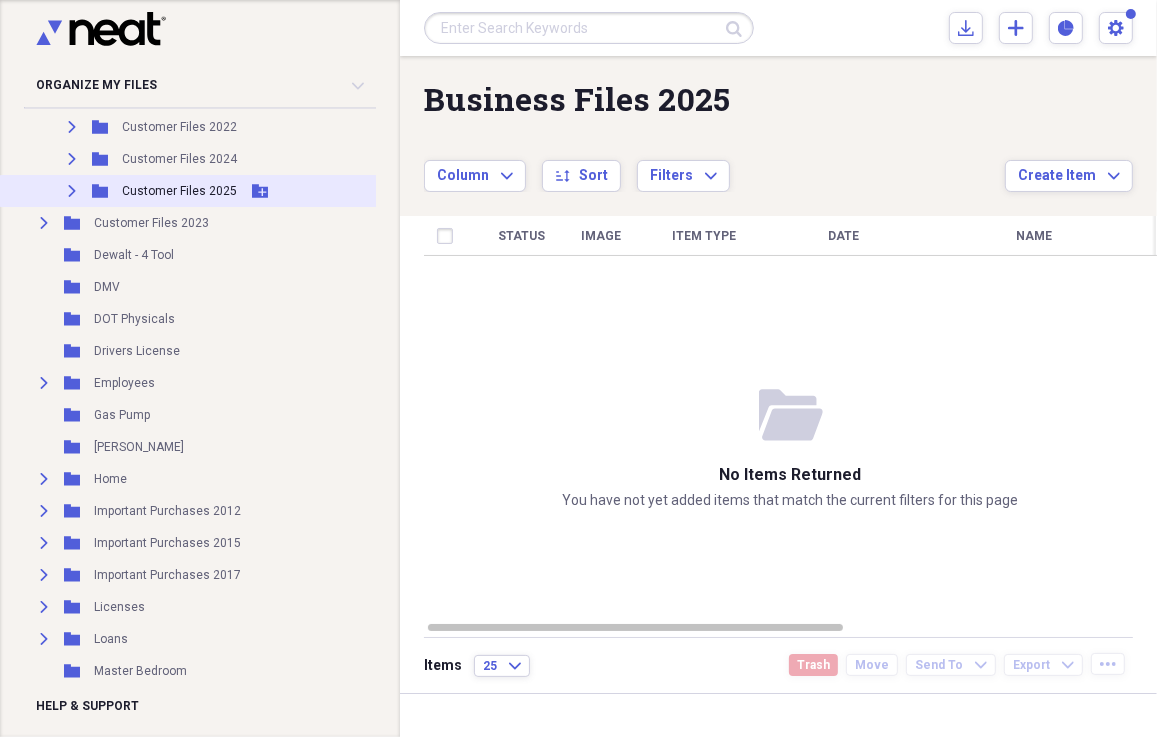 click on "Customer Files 2025" at bounding box center [179, 191] 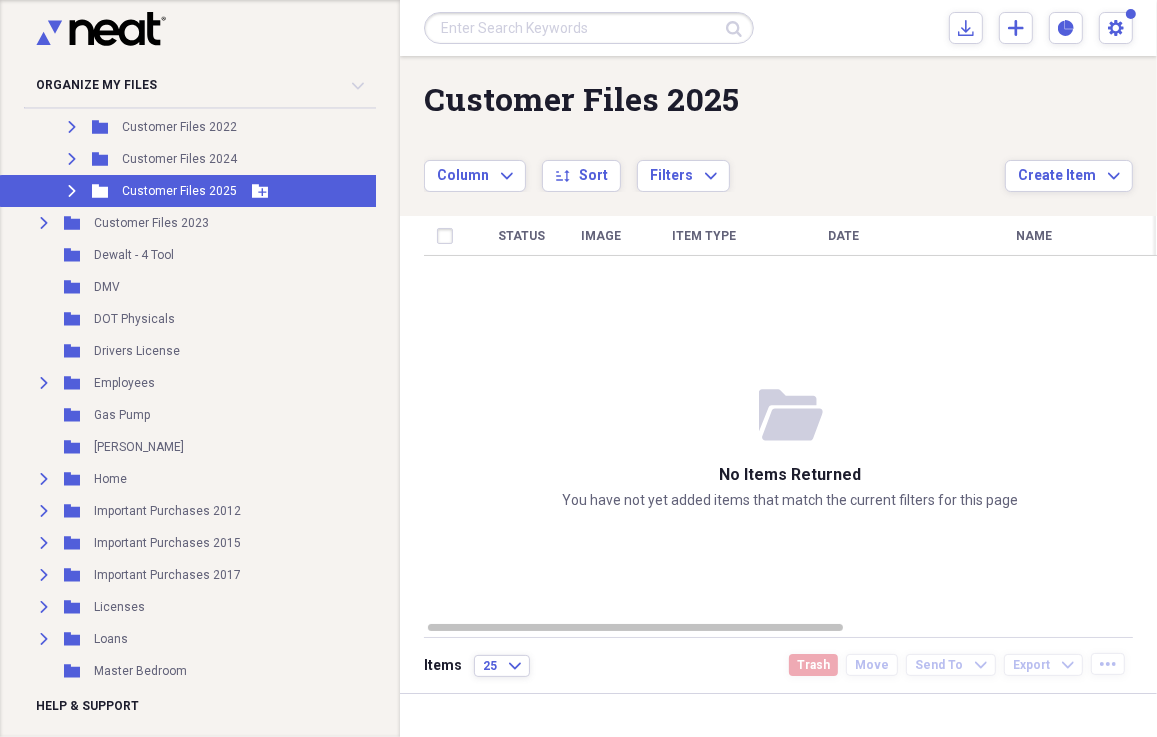 click 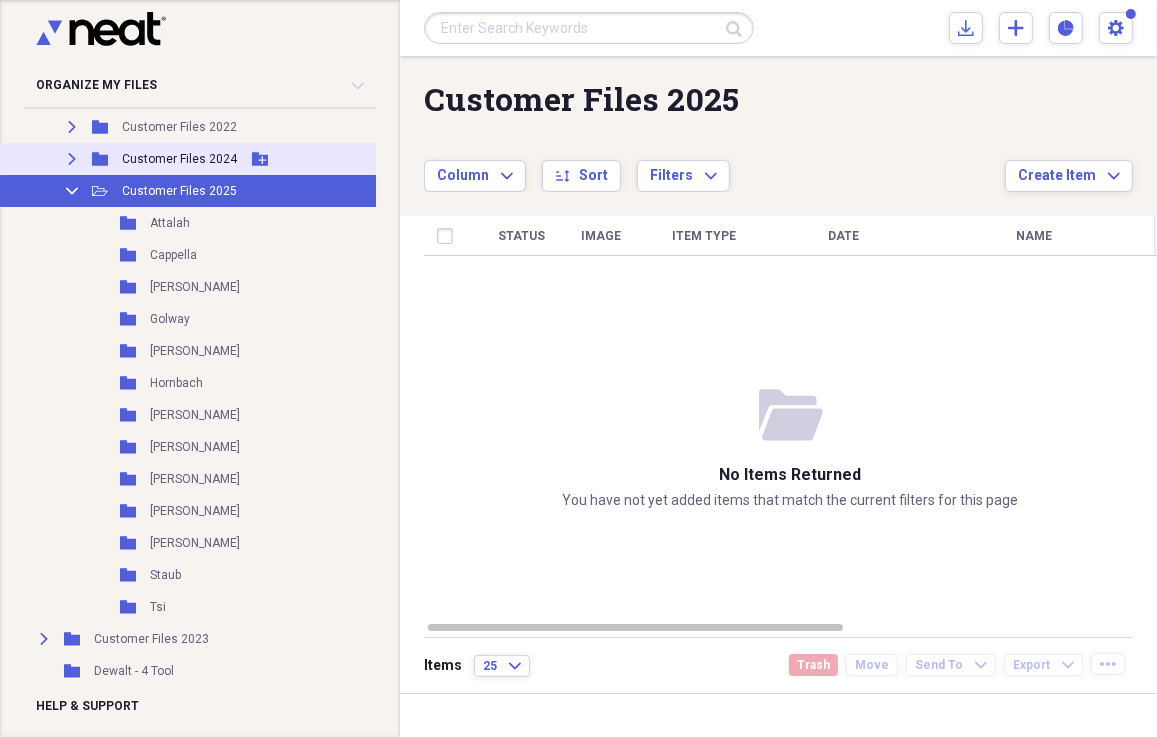 click on "Expand" 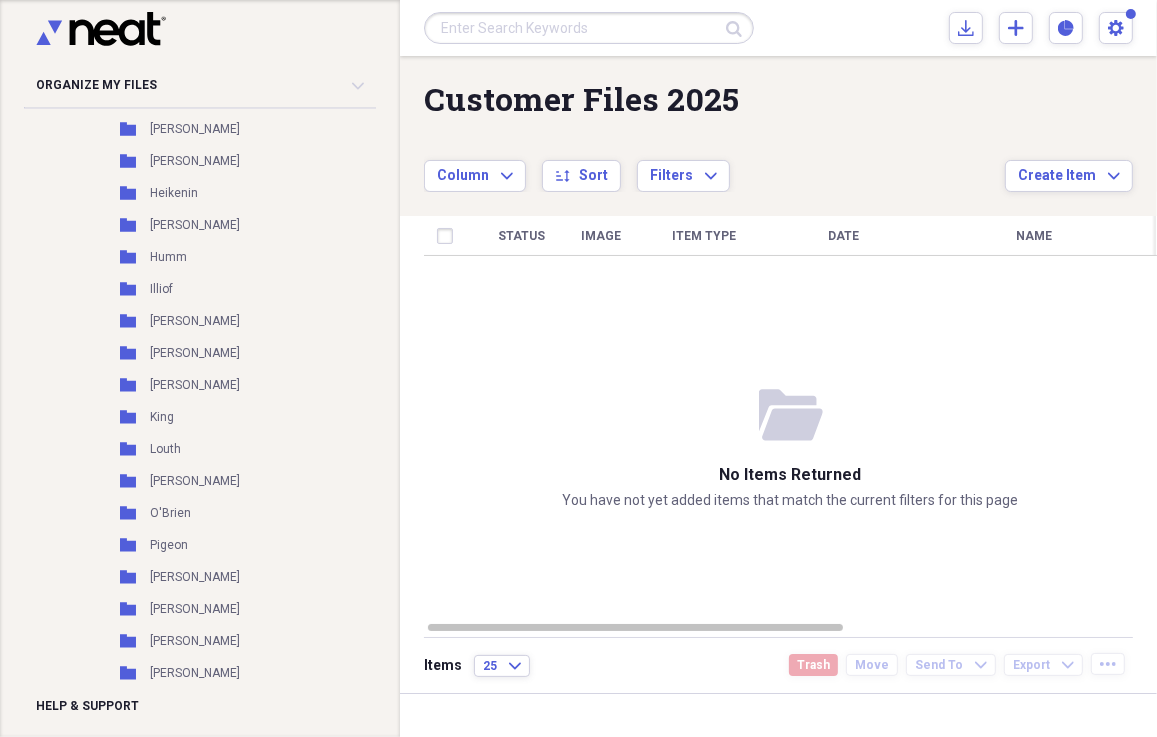 scroll, scrollTop: 12534, scrollLeft: 0, axis: vertical 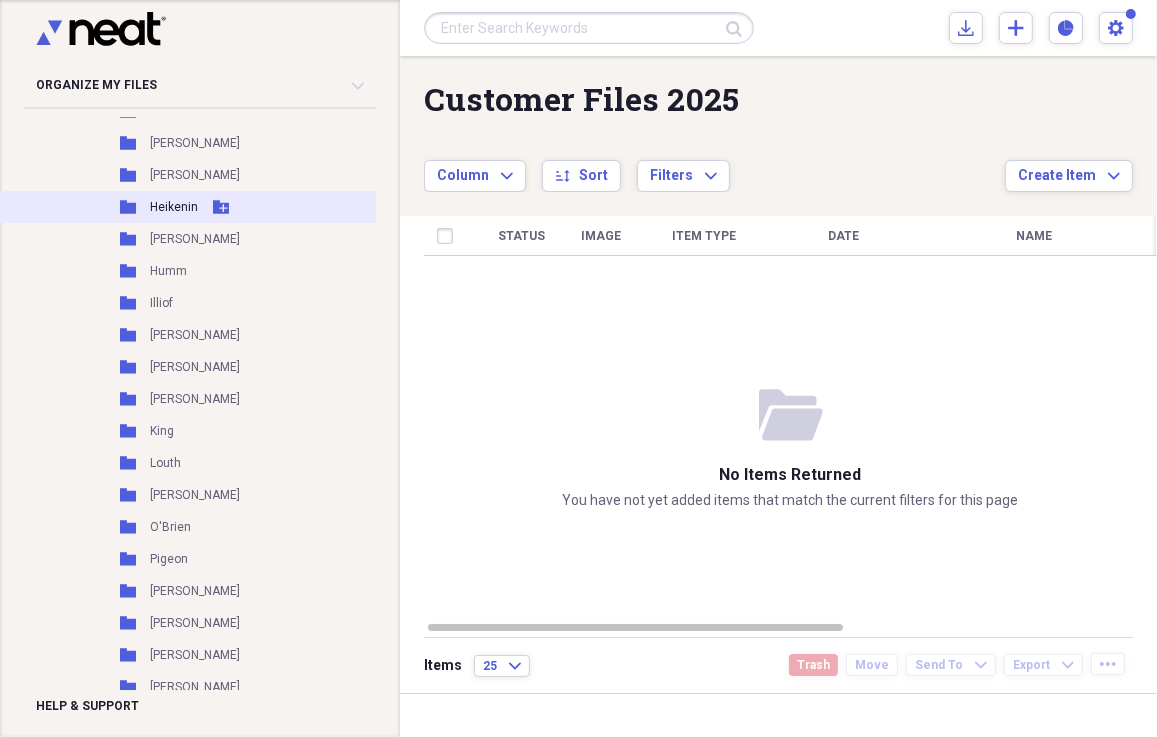 click on "Heikenin" at bounding box center [174, 207] 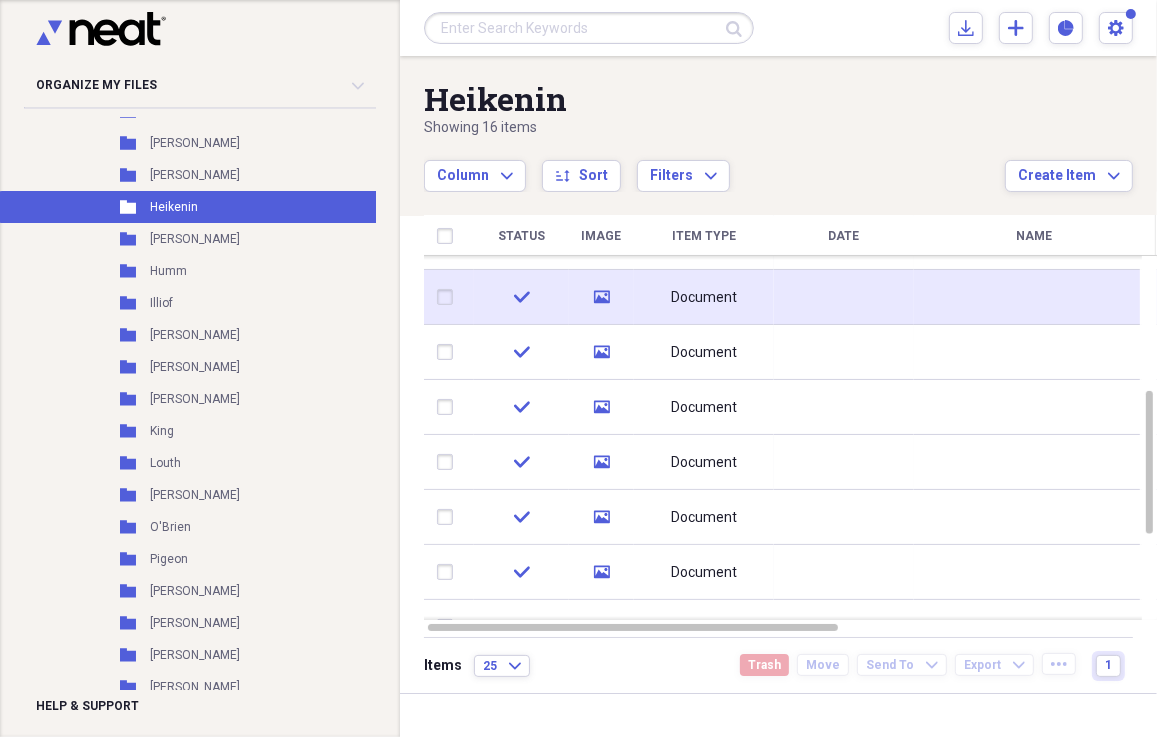 click 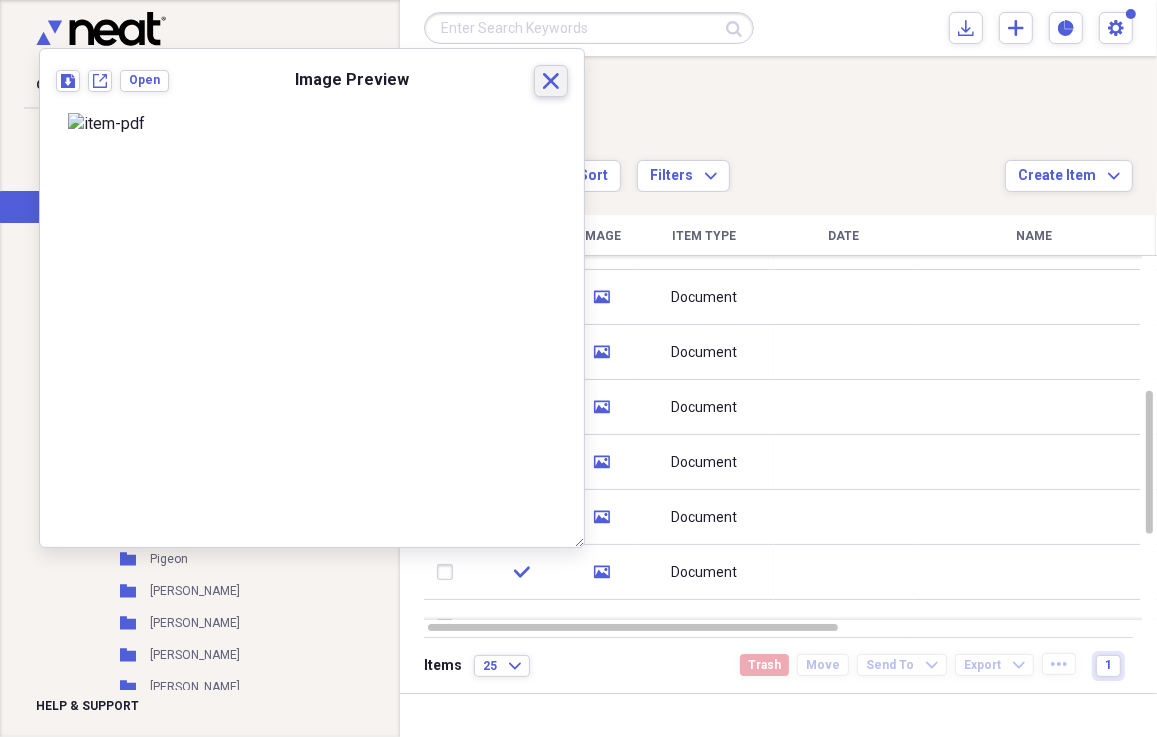 click 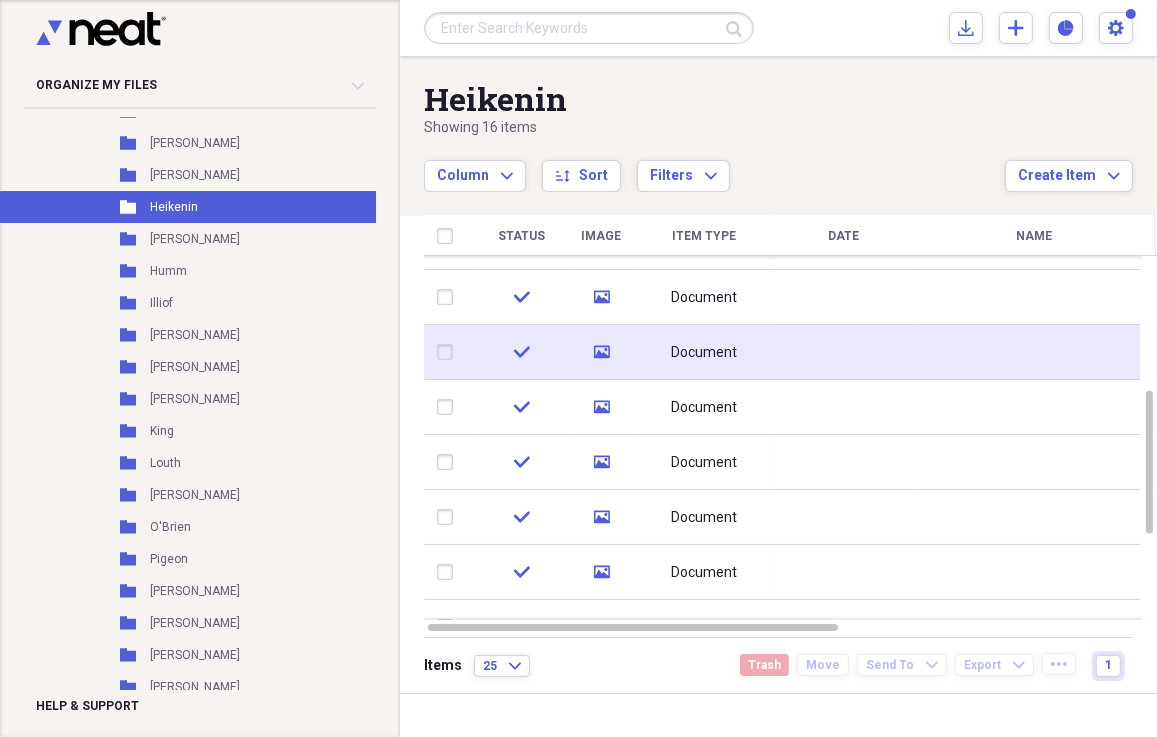 click 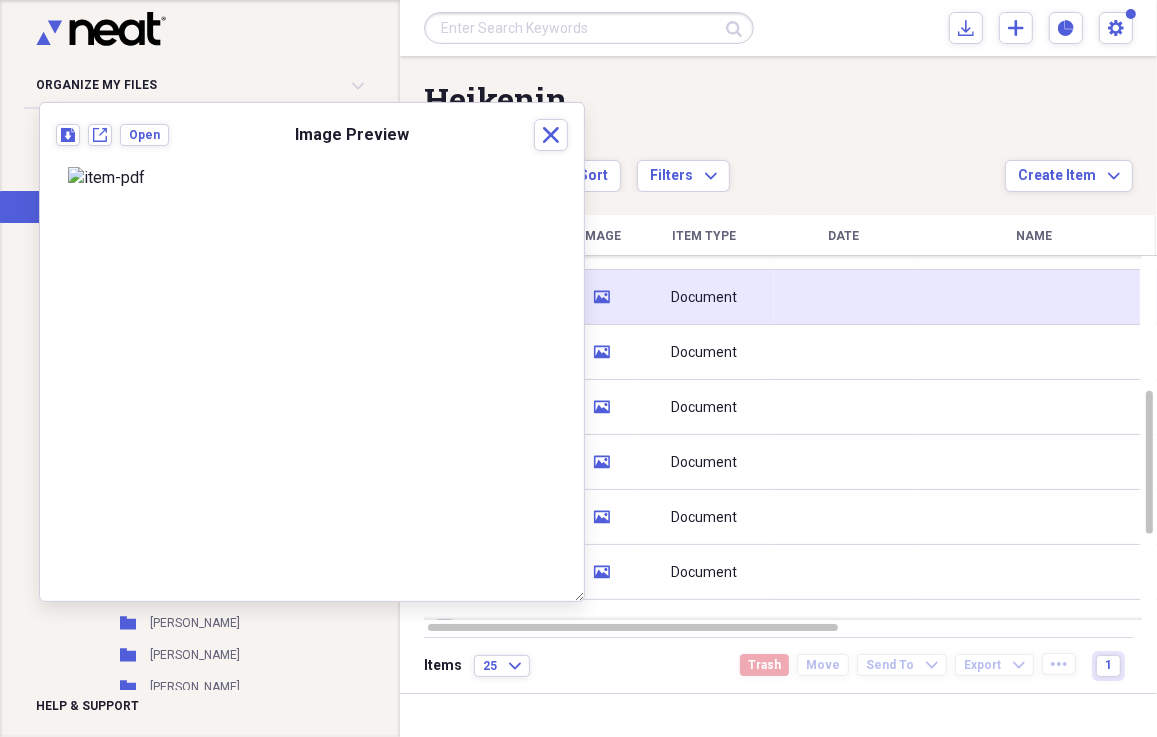 click on "Document" at bounding box center (704, 297) 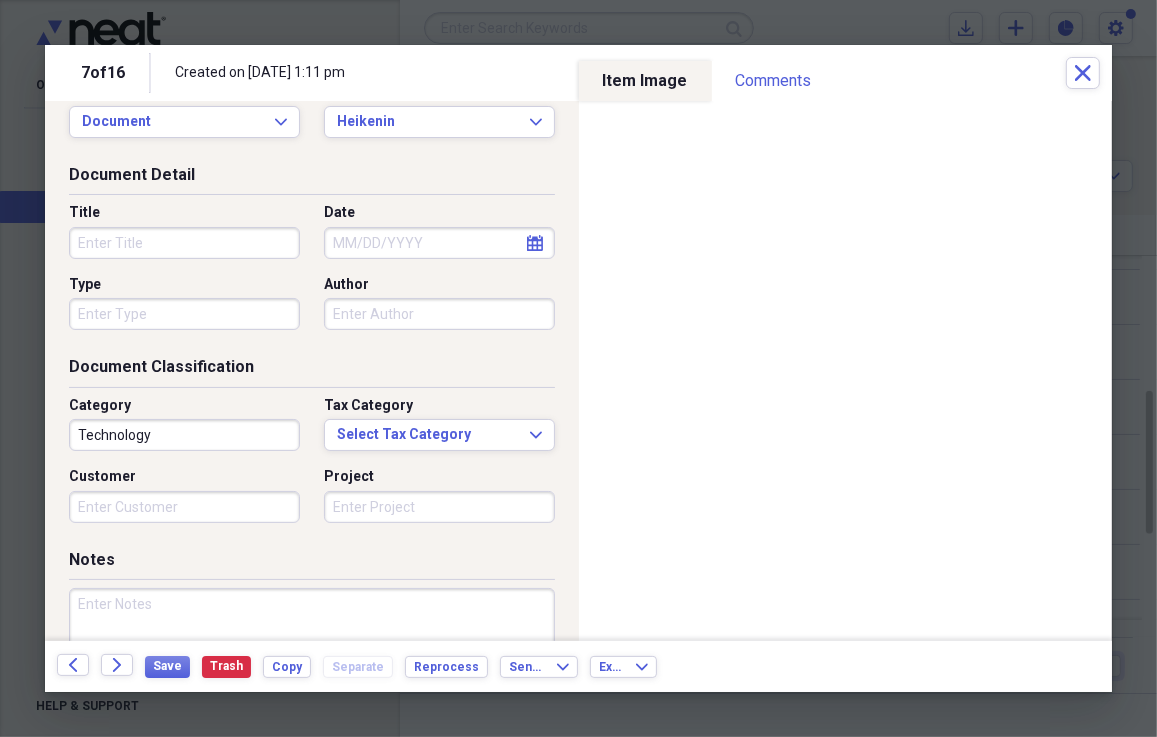 scroll, scrollTop: 0, scrollLeft: 0, axis: both 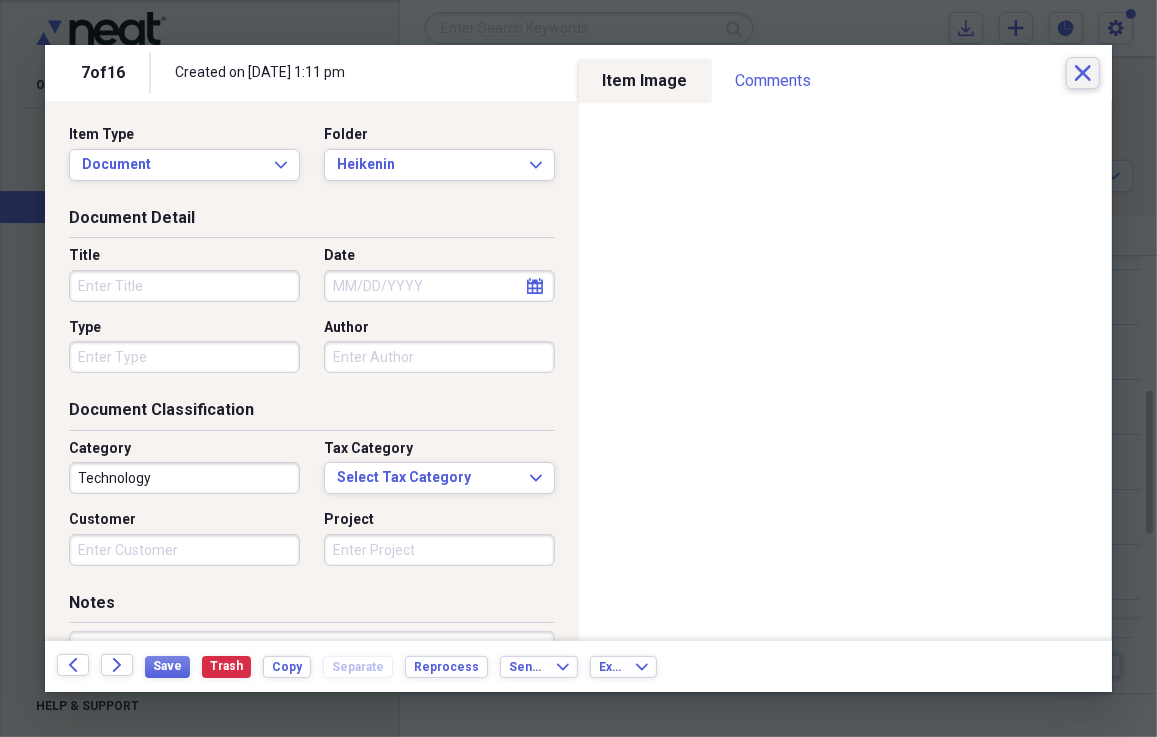 click 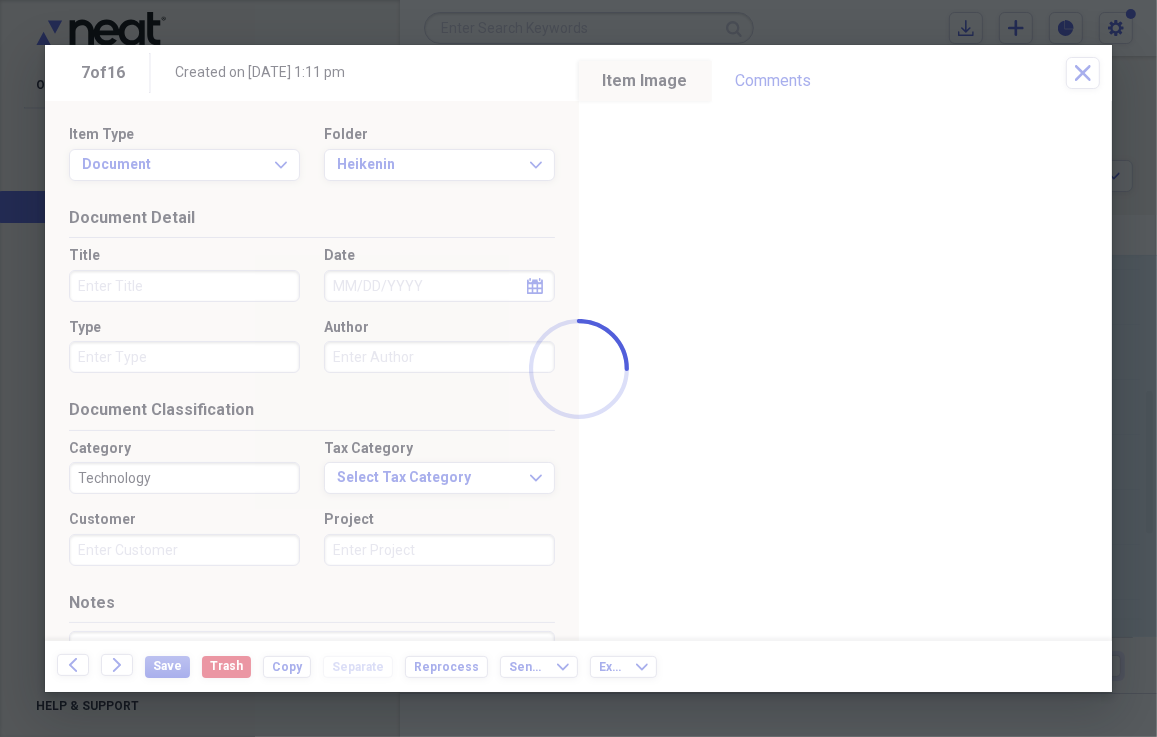 drag, startPoint x: 18, startPoint y: 651, endPoint x: 56, endPoint y: 659, distance: 38.832977 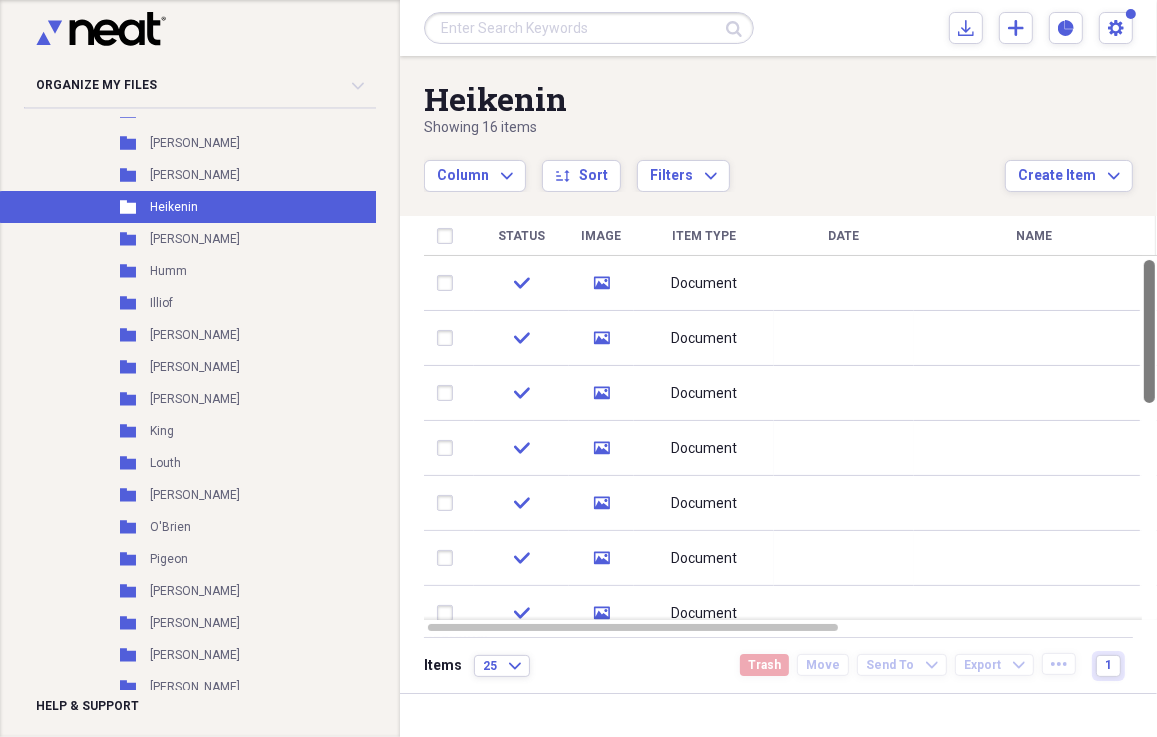 drag, startPoint x: 1146, startPoint y: 445, endPoint x: 1162, endPoint y: 191, distance: 254.50343 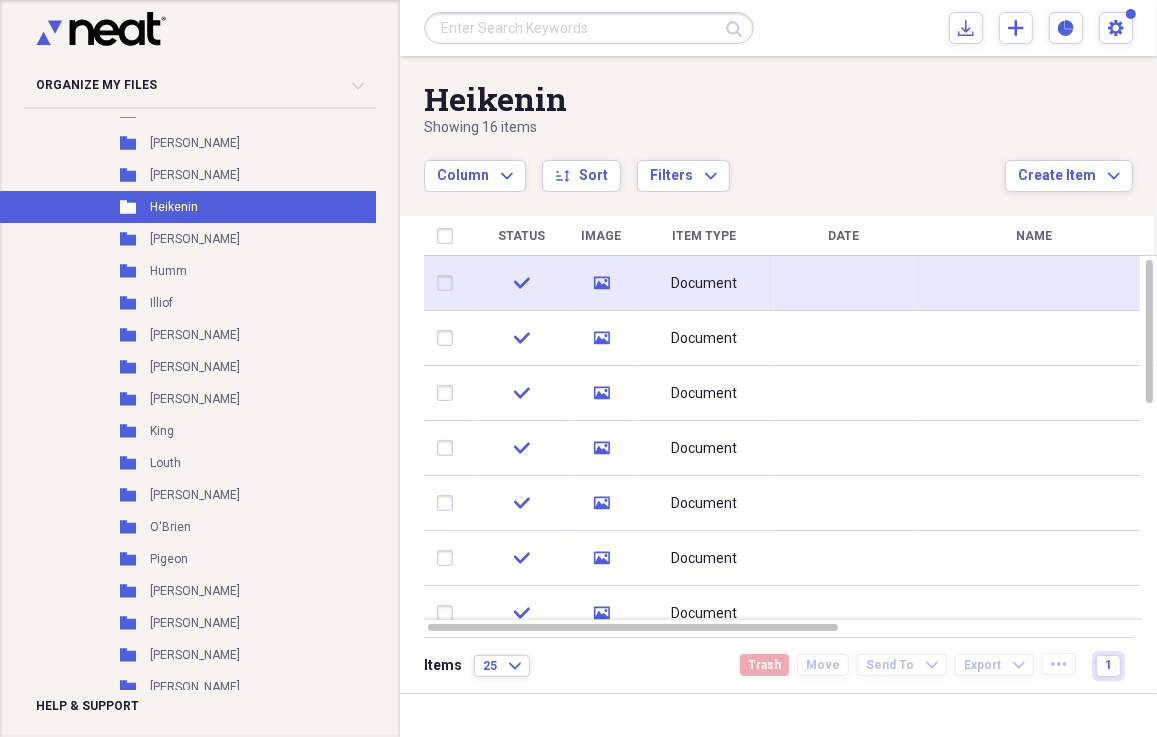 click at bounding box center [844, 283] 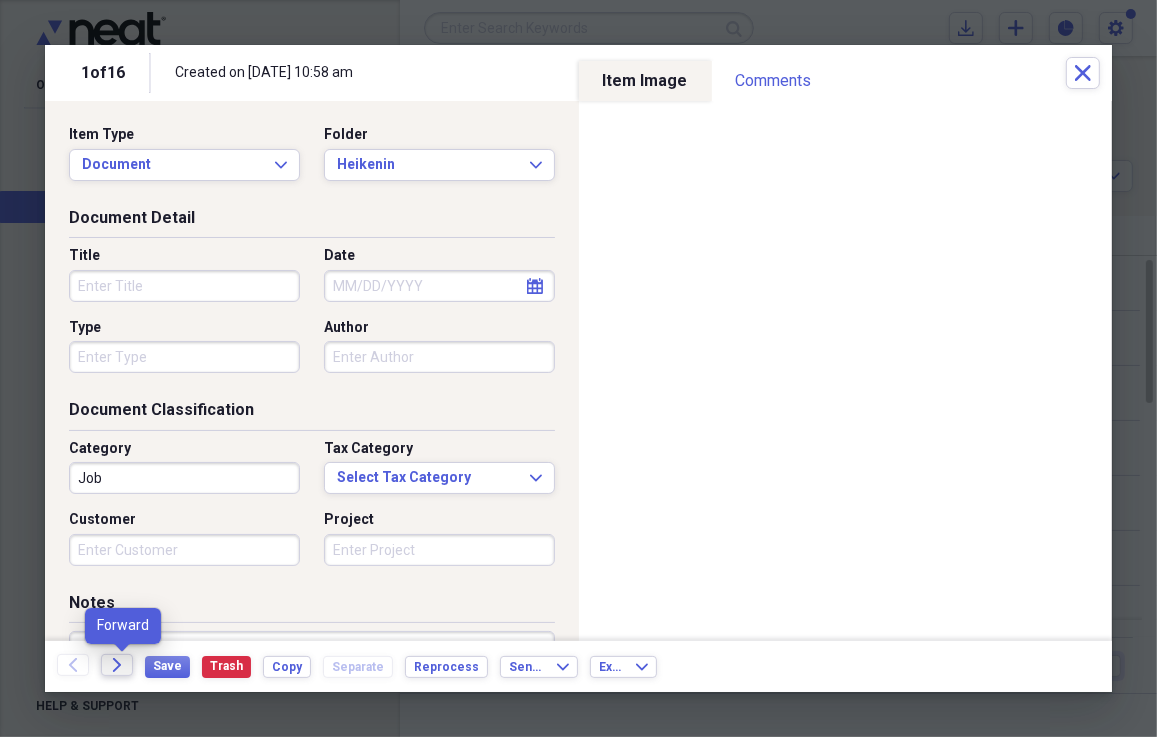 click on "Forward" 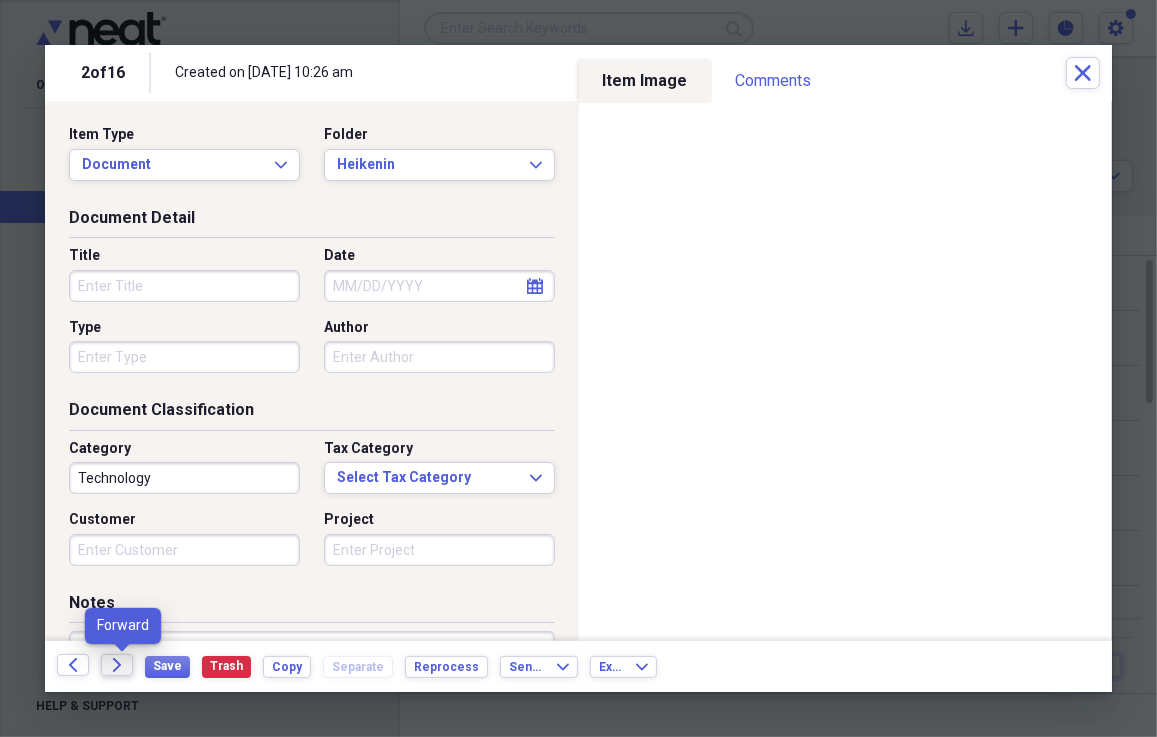 click on "Forward" 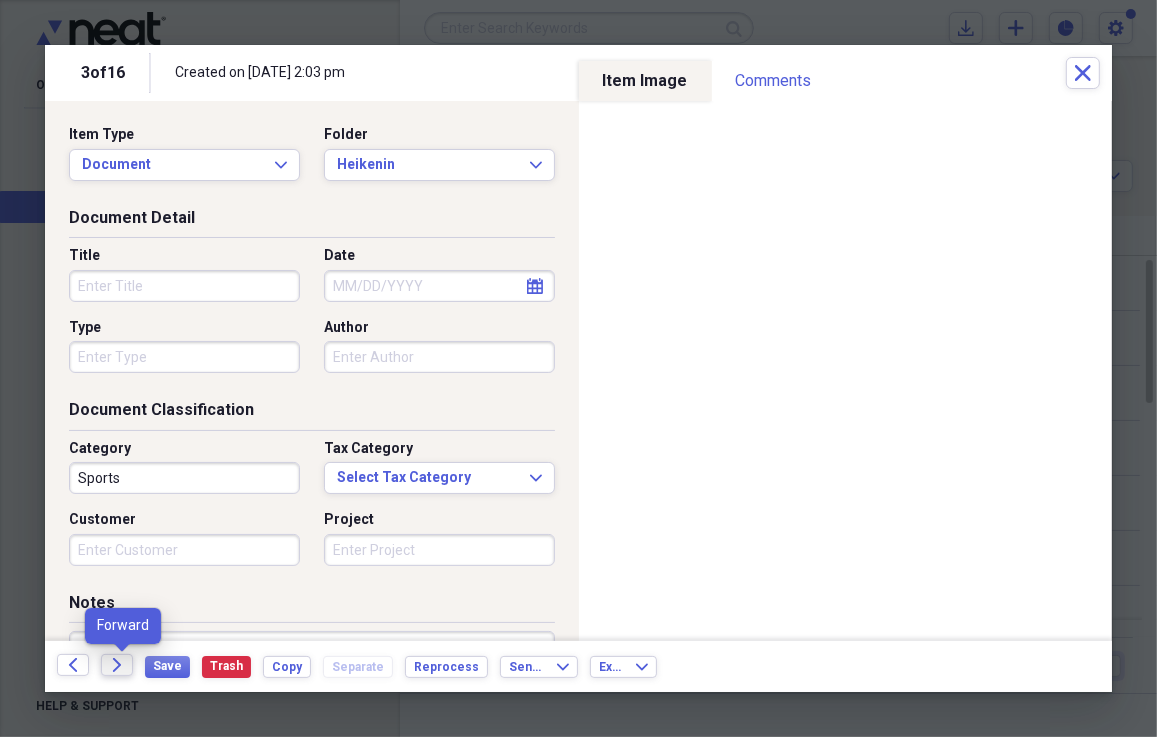 click on "Forward" 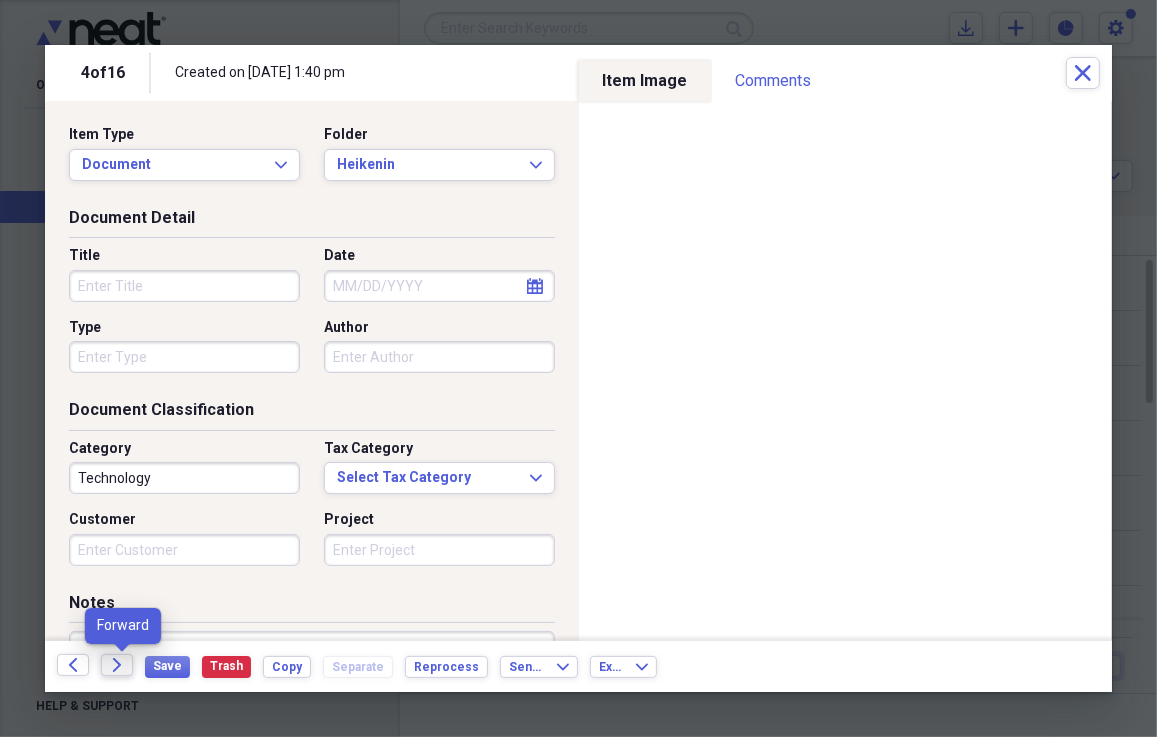 click on "Forward" 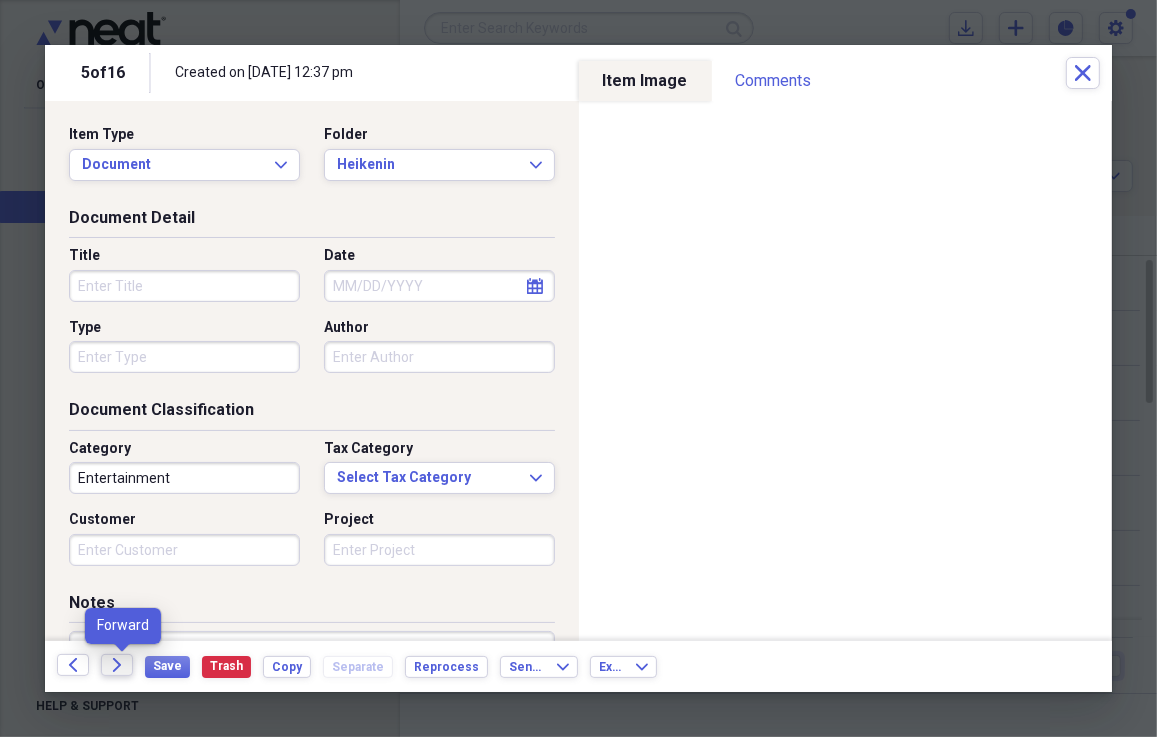 click on "Forward" 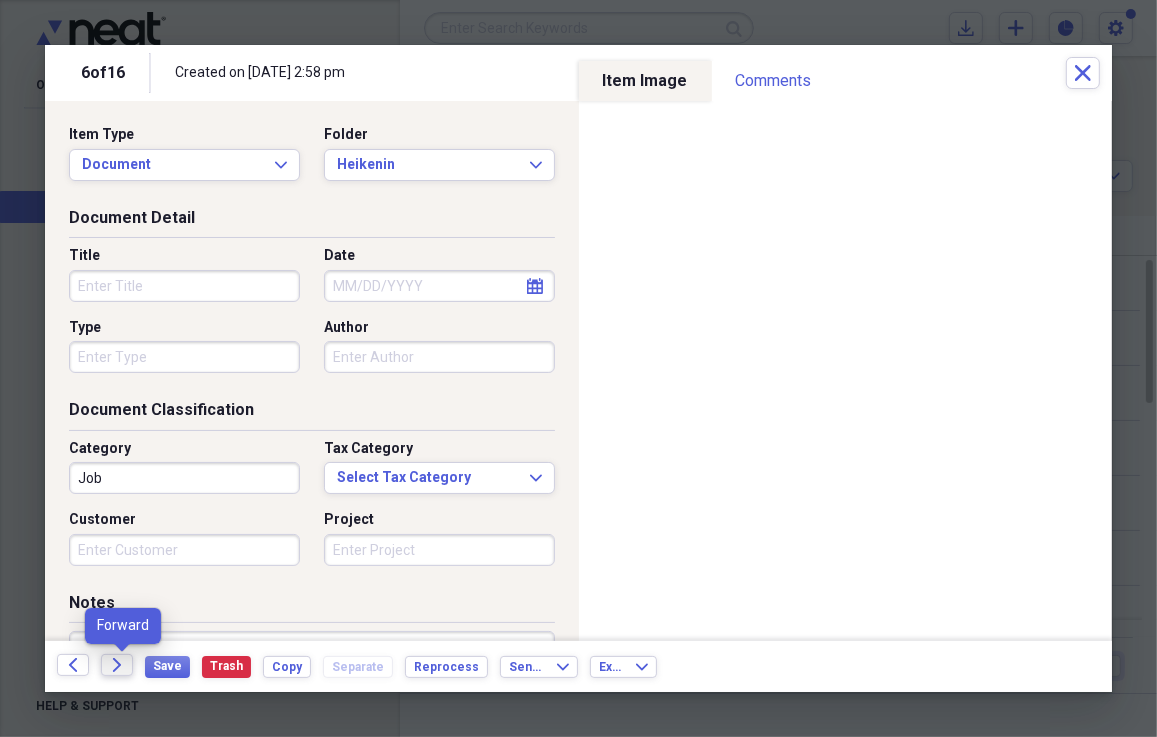 click on "Forward" 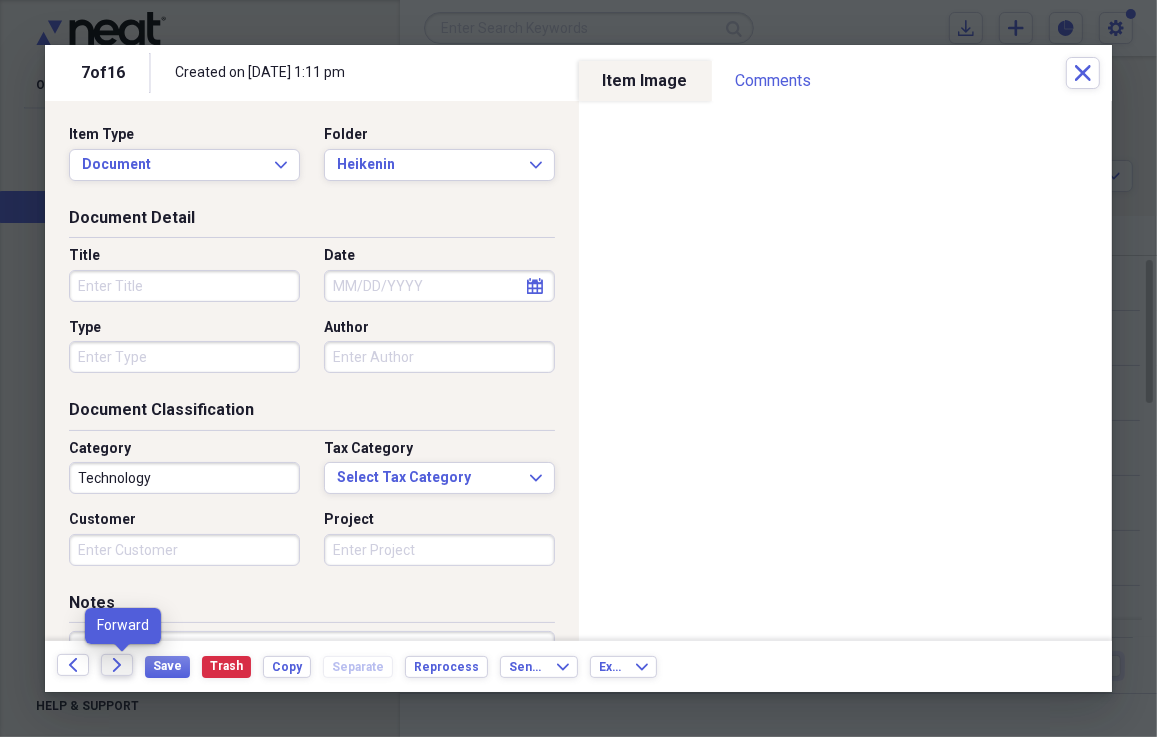 click on "Forward" 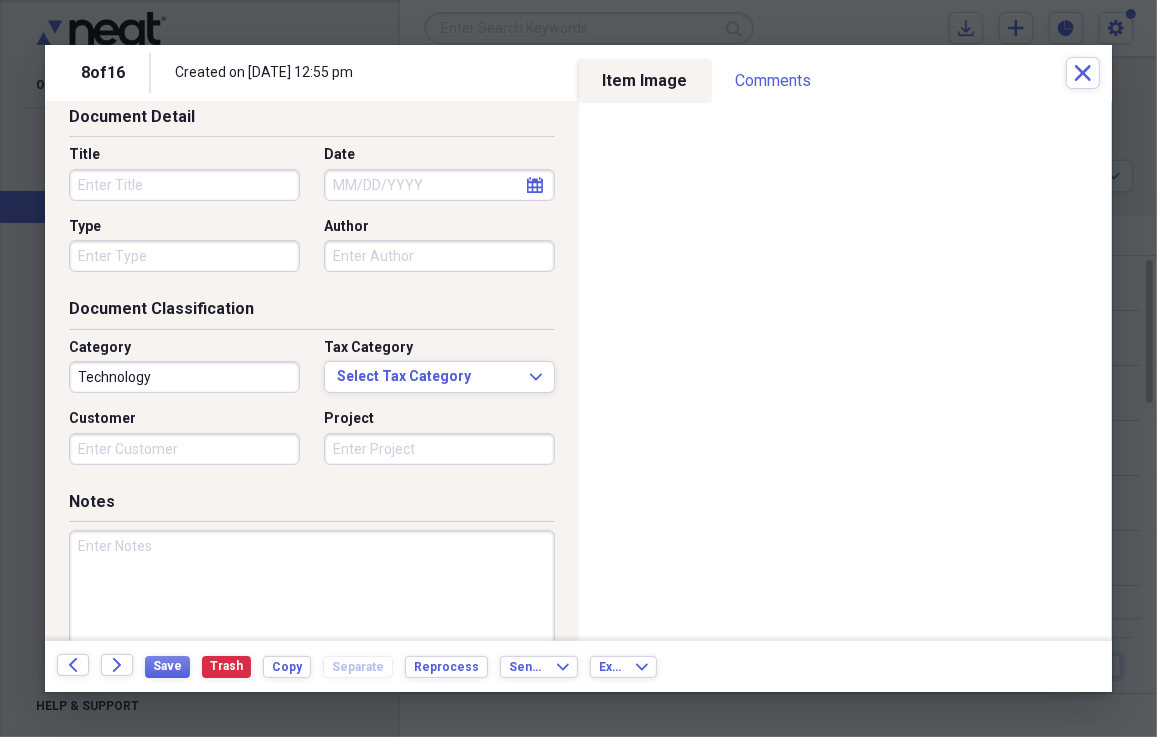 scroll, scrollTop: 0, scrollLeft: 0, axis: both 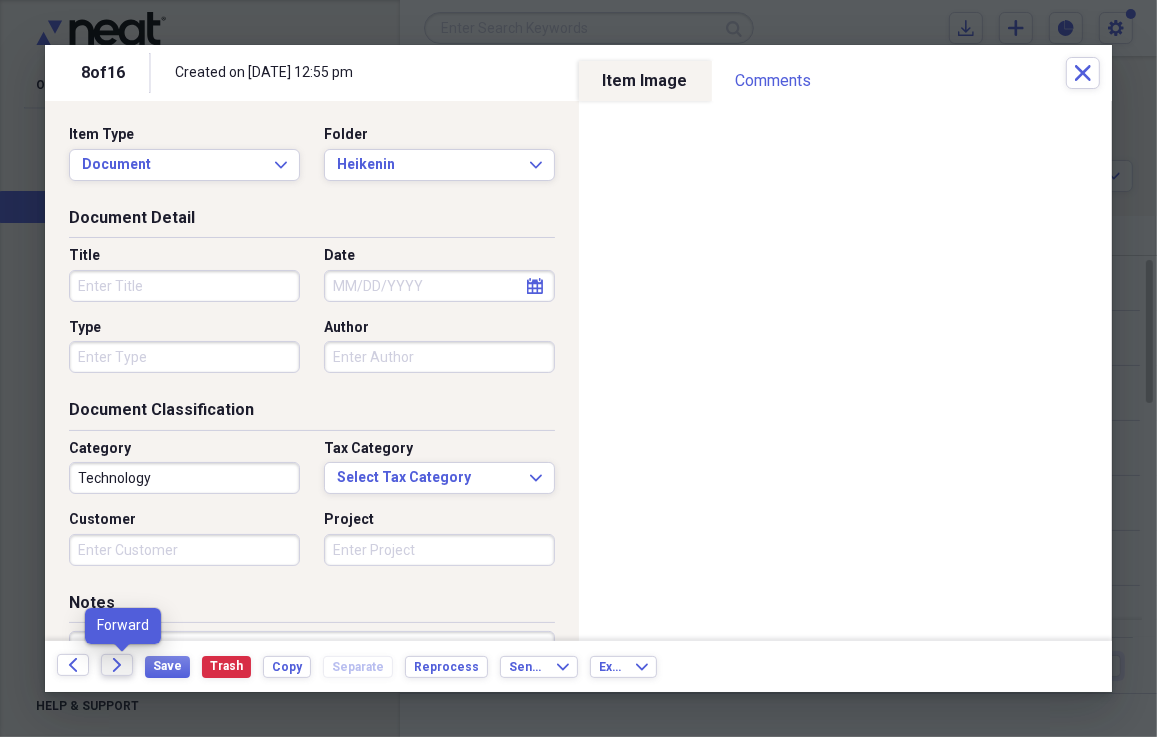 click on "Forward" at bounding box center [117, 665] 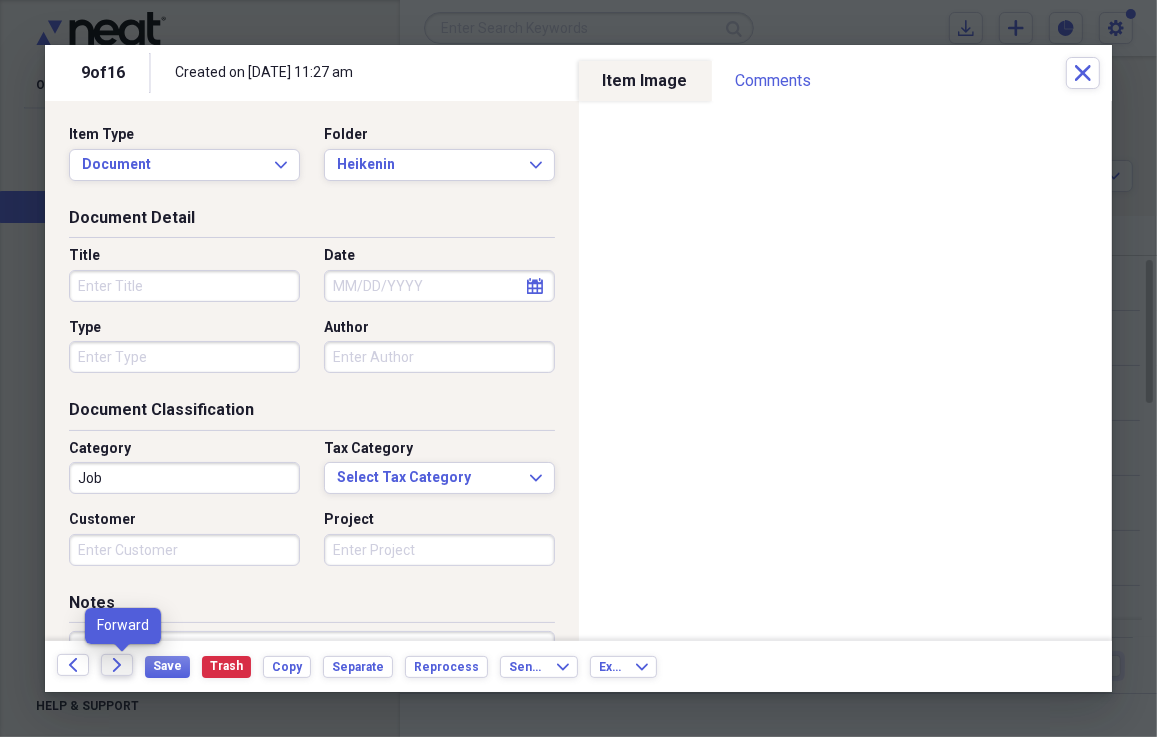 click on "Forward" at bounding box center (117, 665) 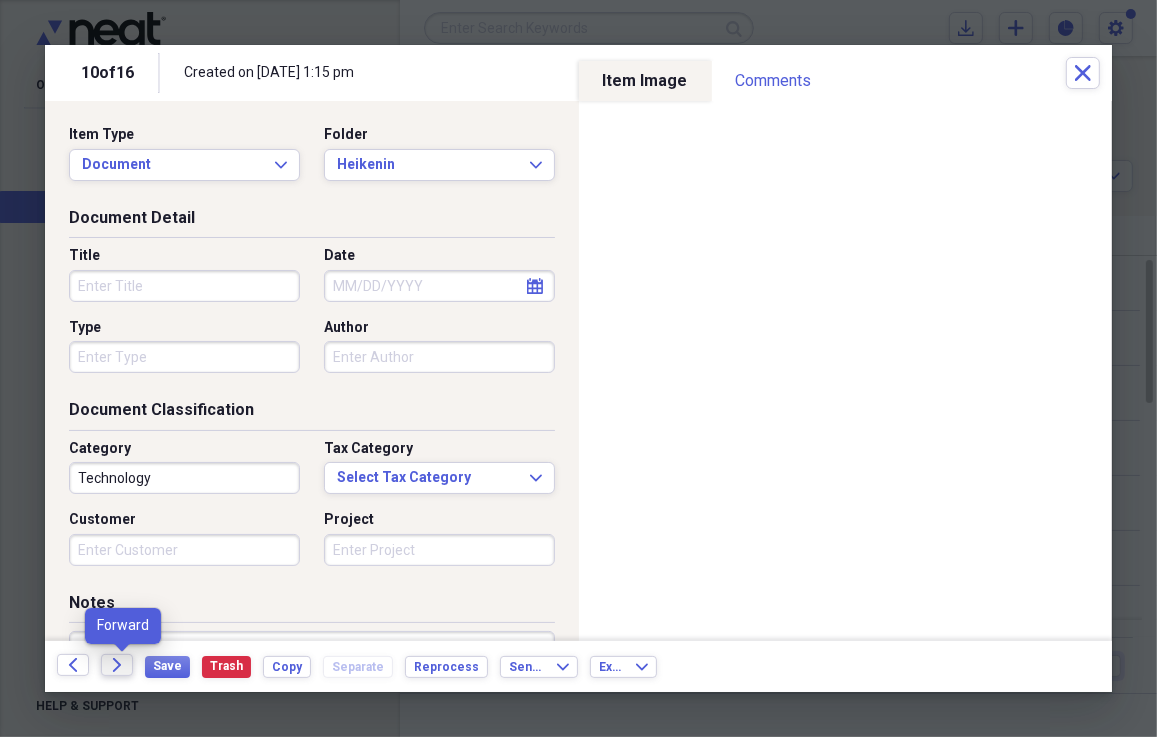 click on "Forward" at bounding box center (117, 665) 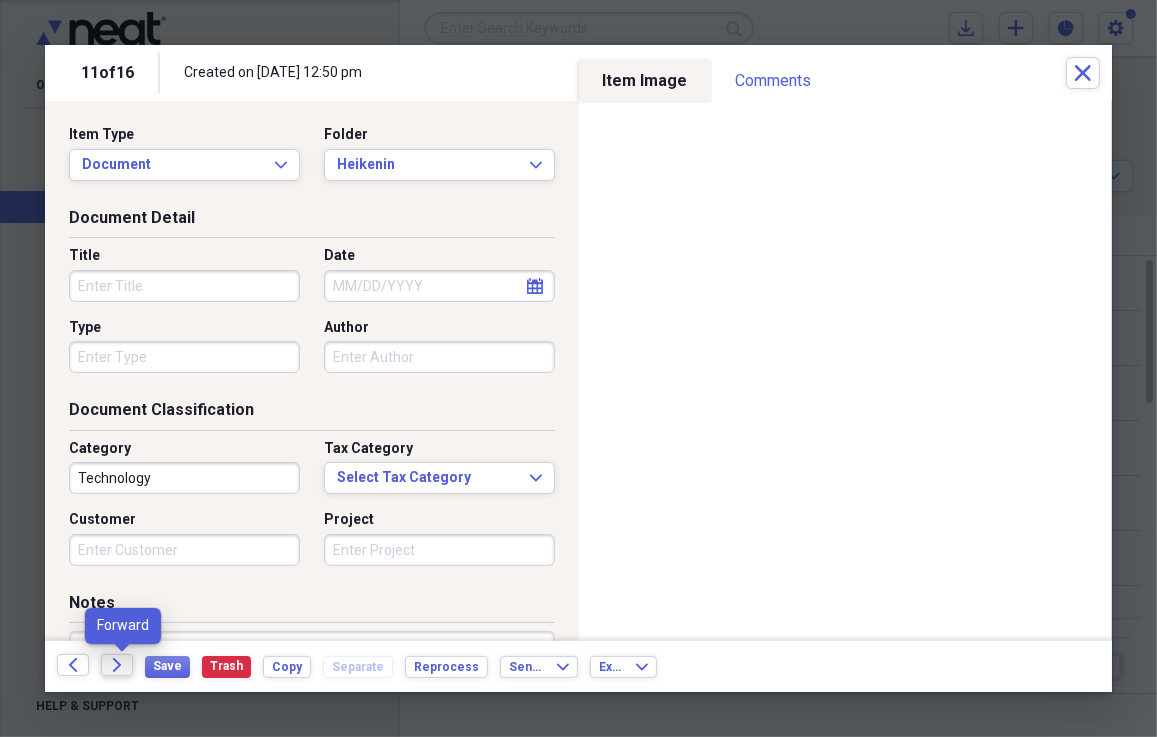 click on "Forward" at bounding box center (117, 665) 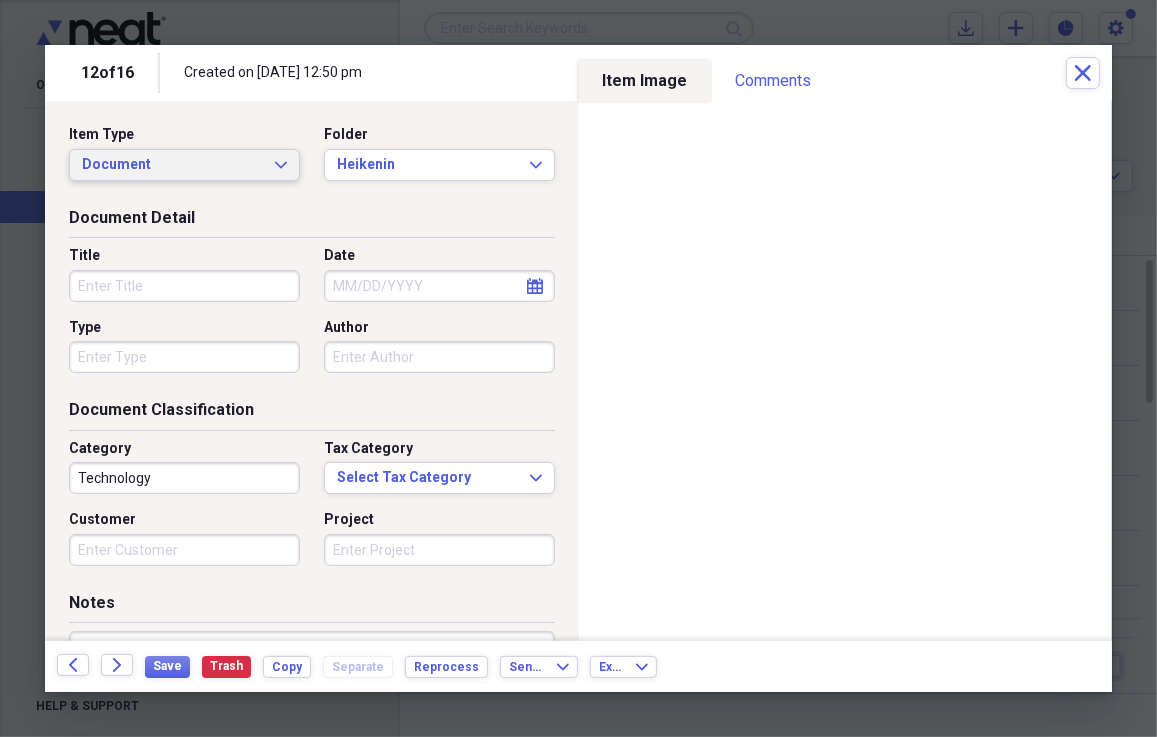 click on "Document" at bounding box center [172, 165] 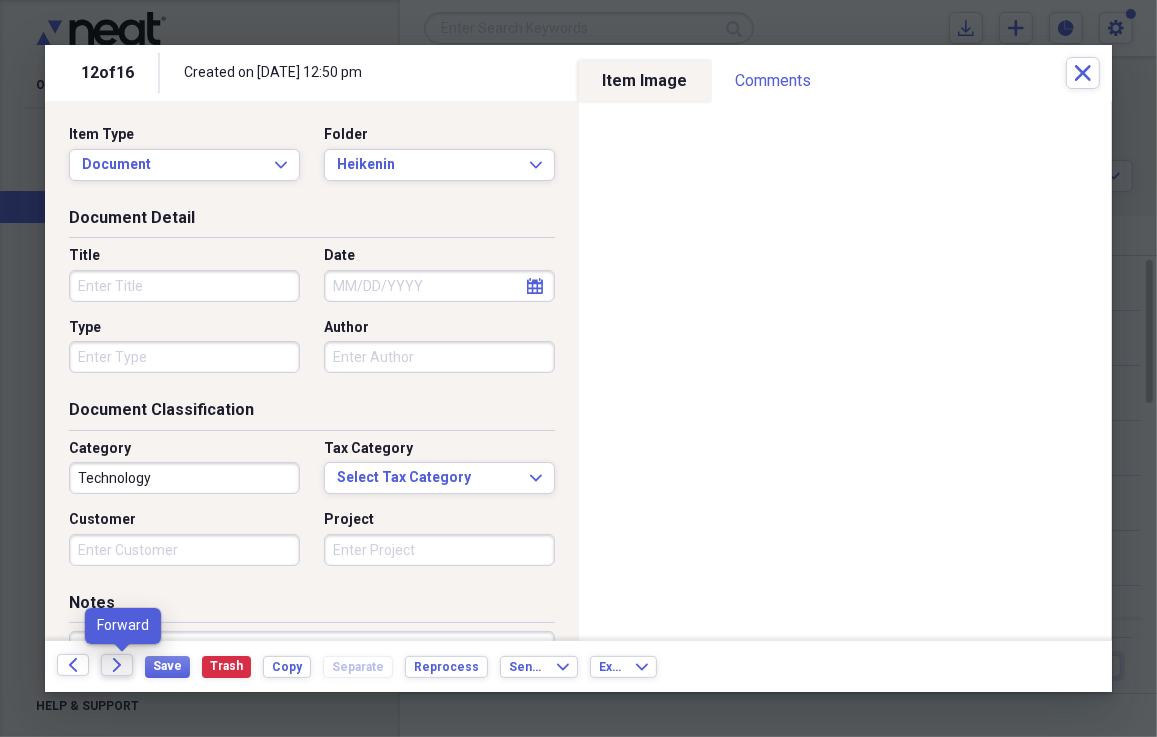 click 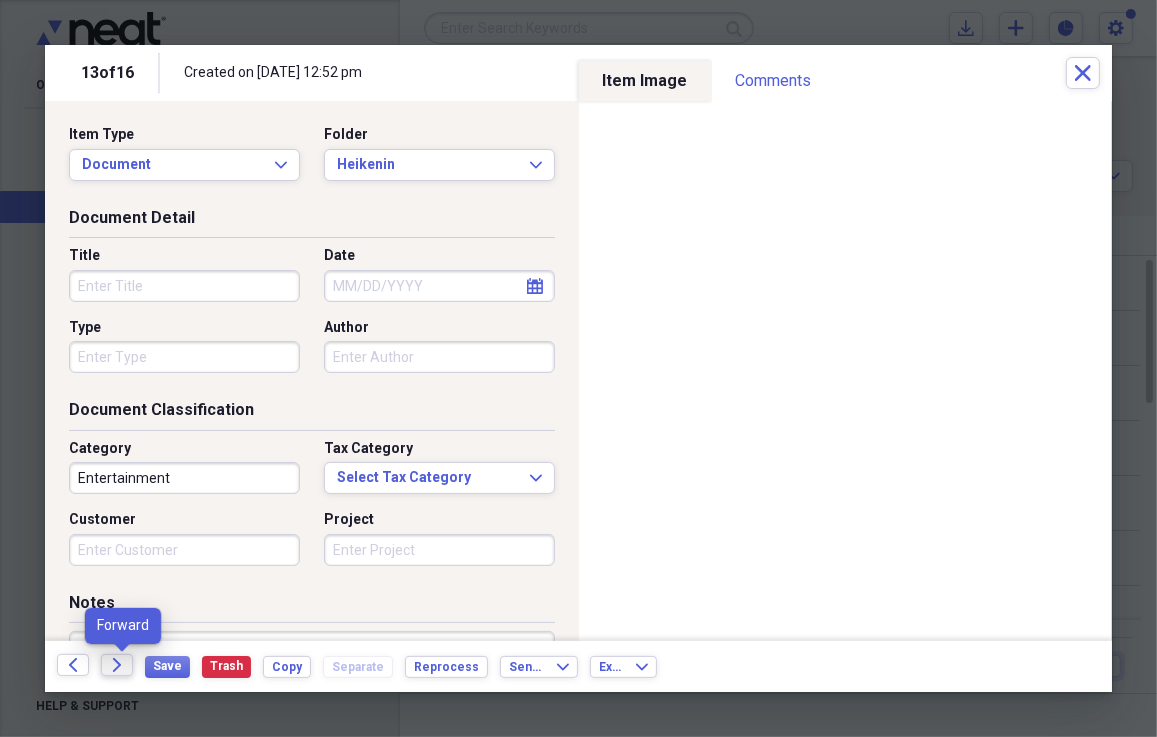 click 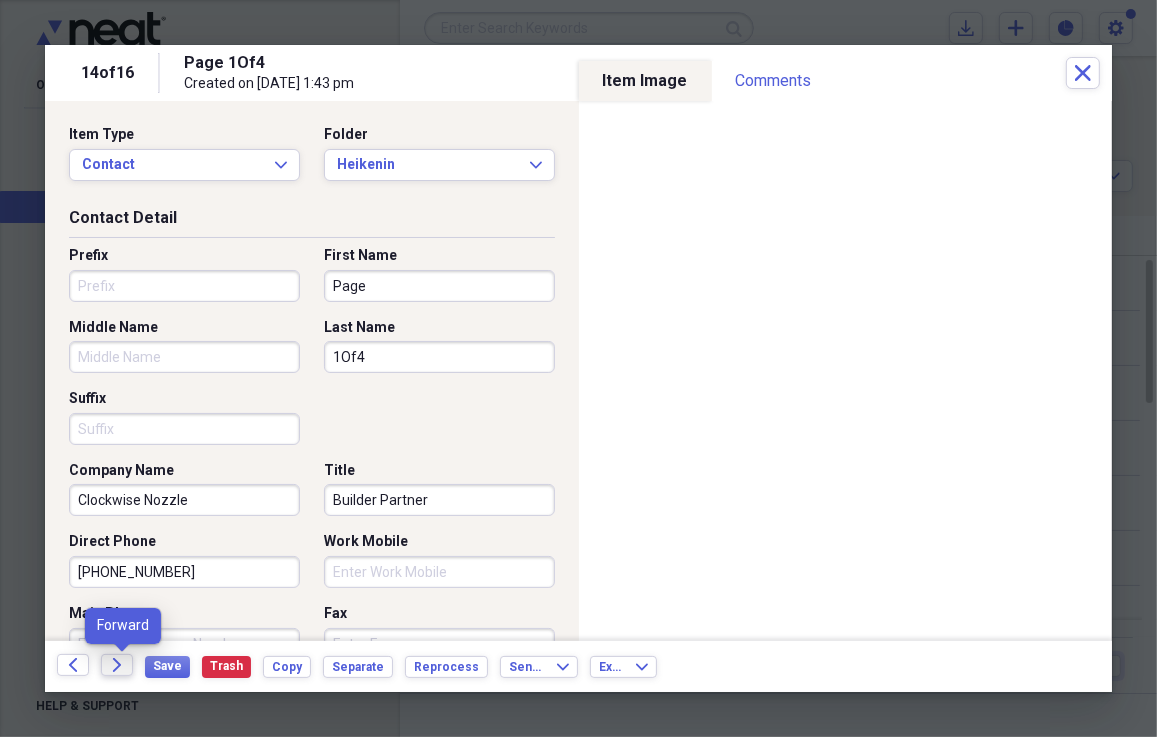 click 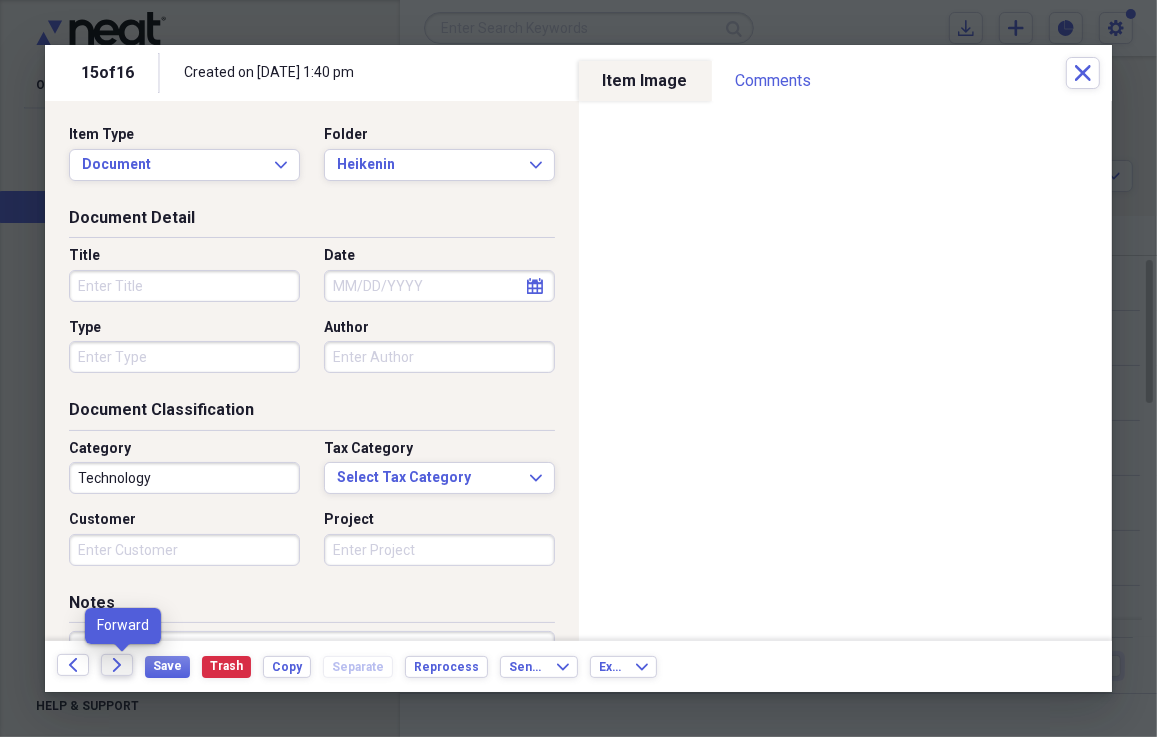 click 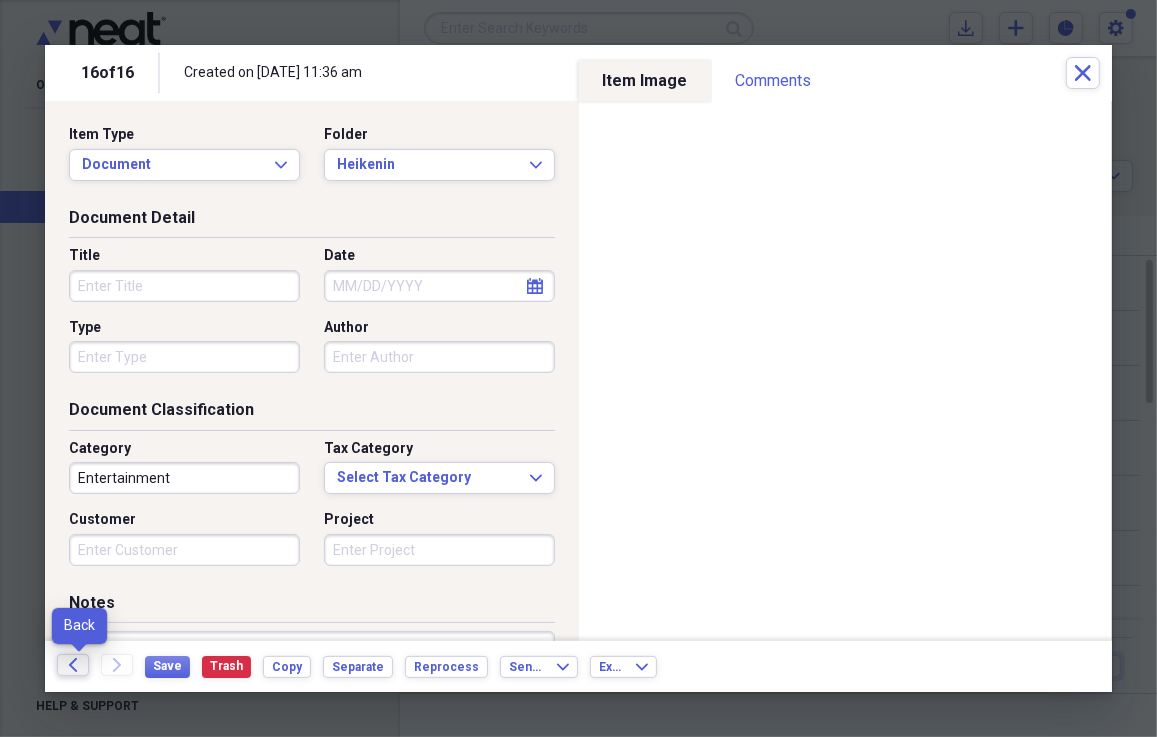 click 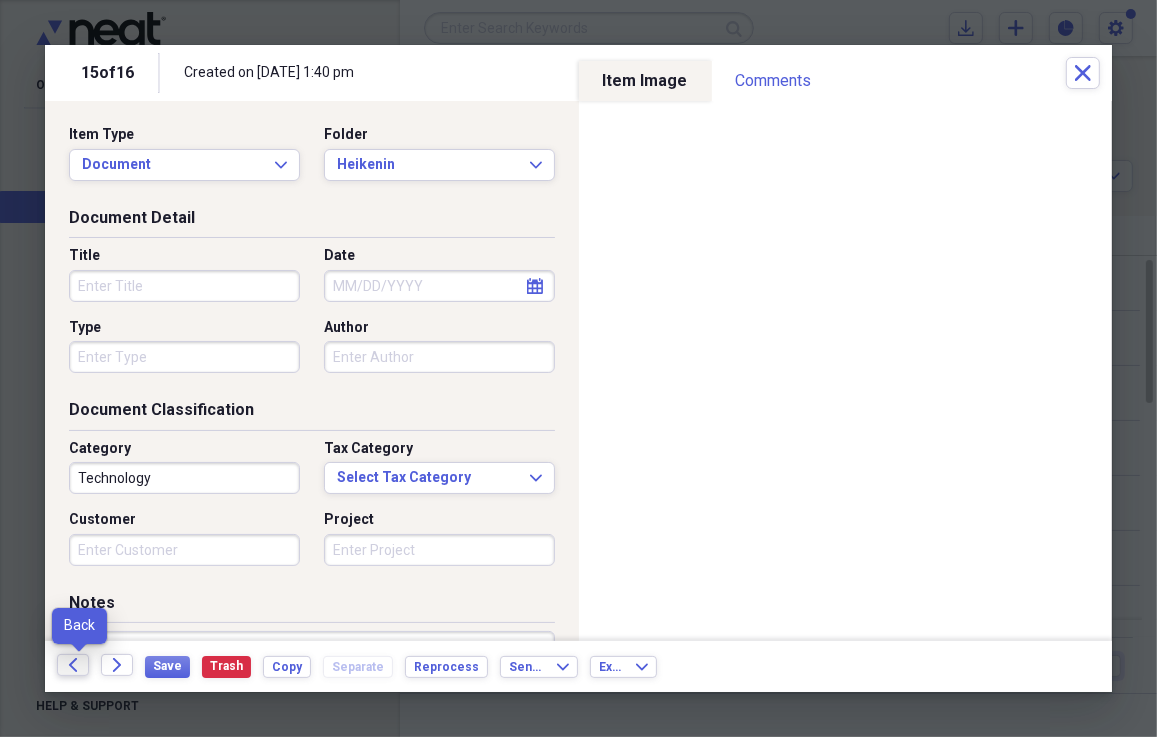 click on "Back" 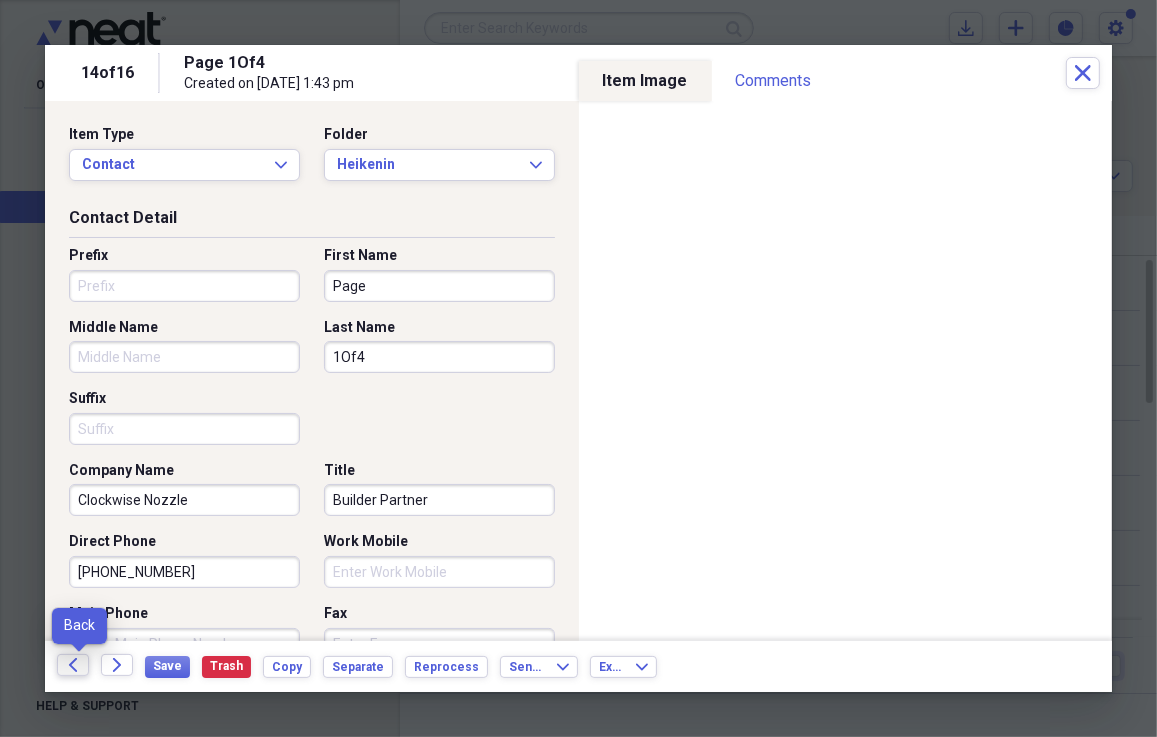 click on "Back" 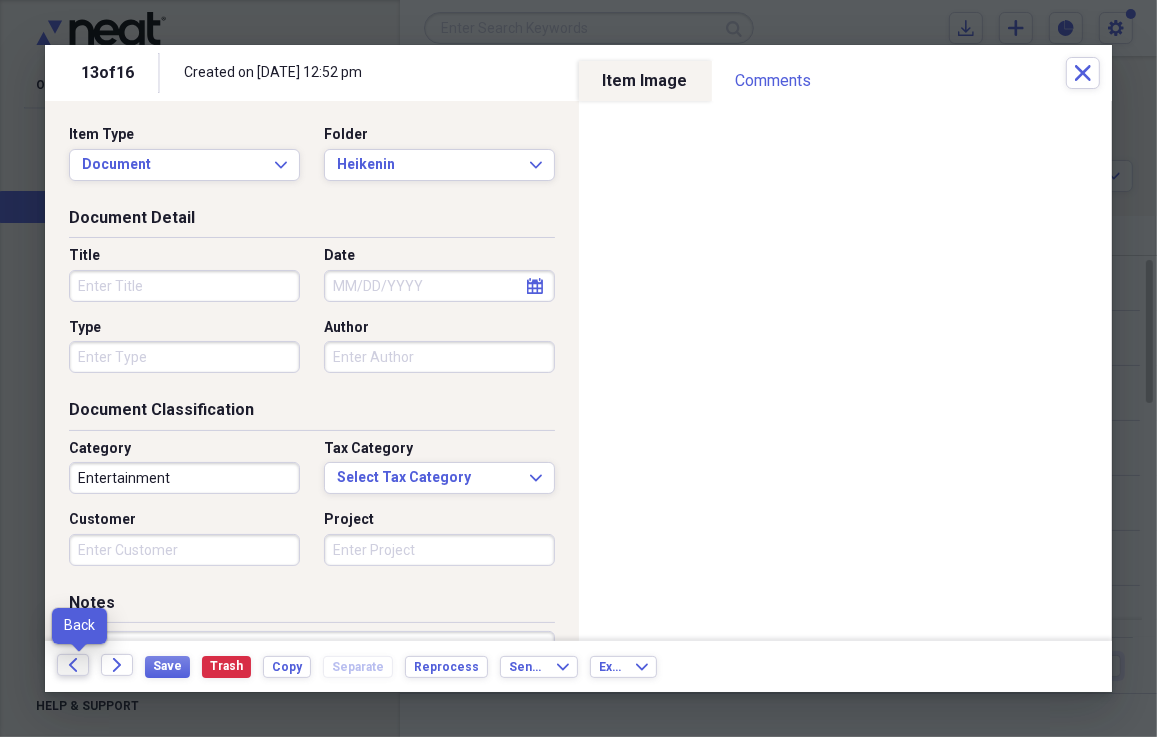 click on "Back" 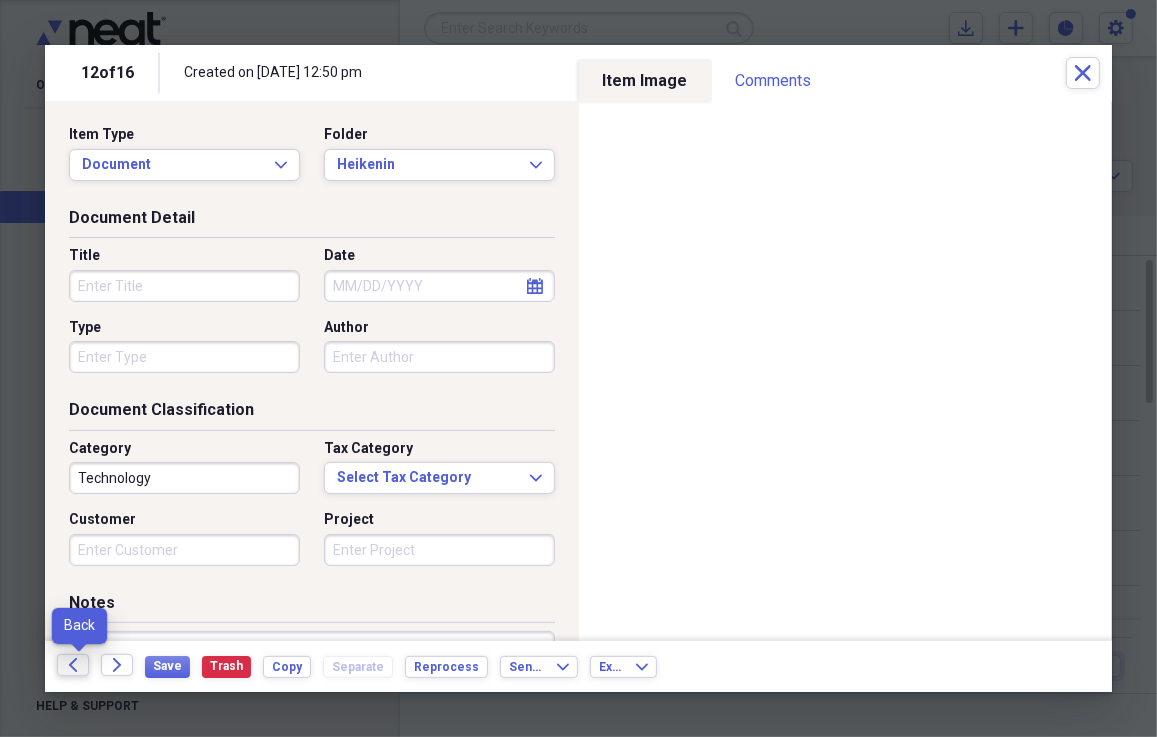 click on "Back" 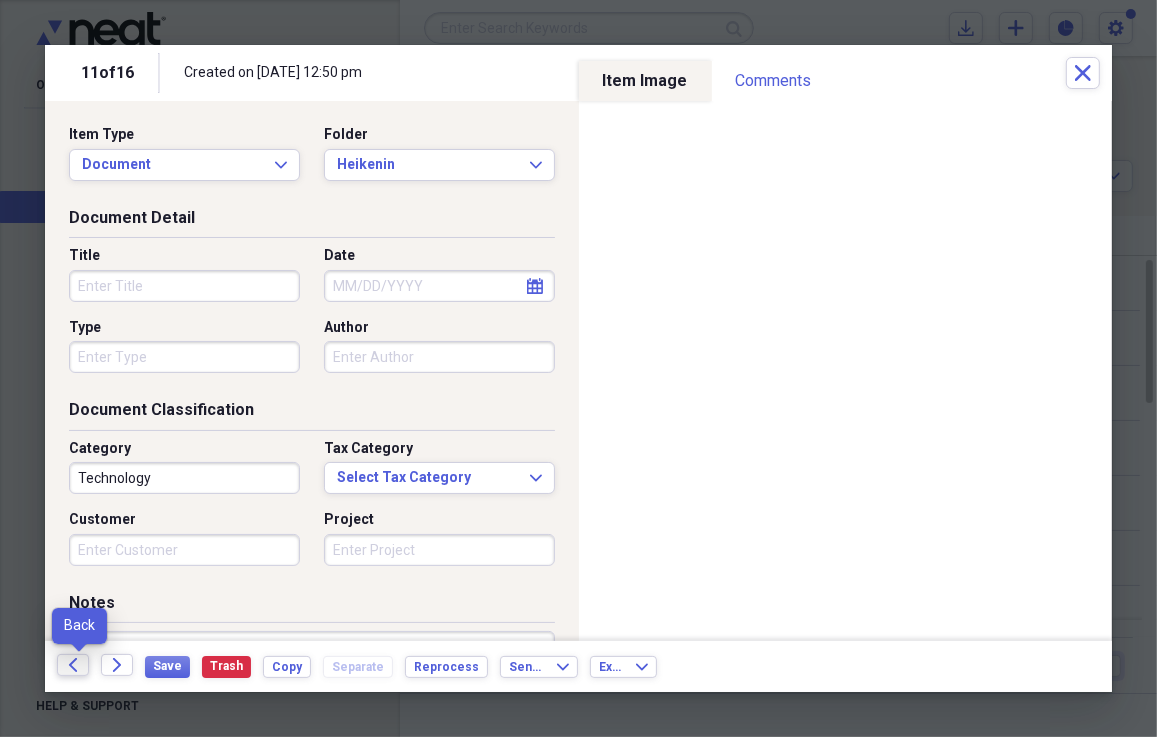 click on "Back" 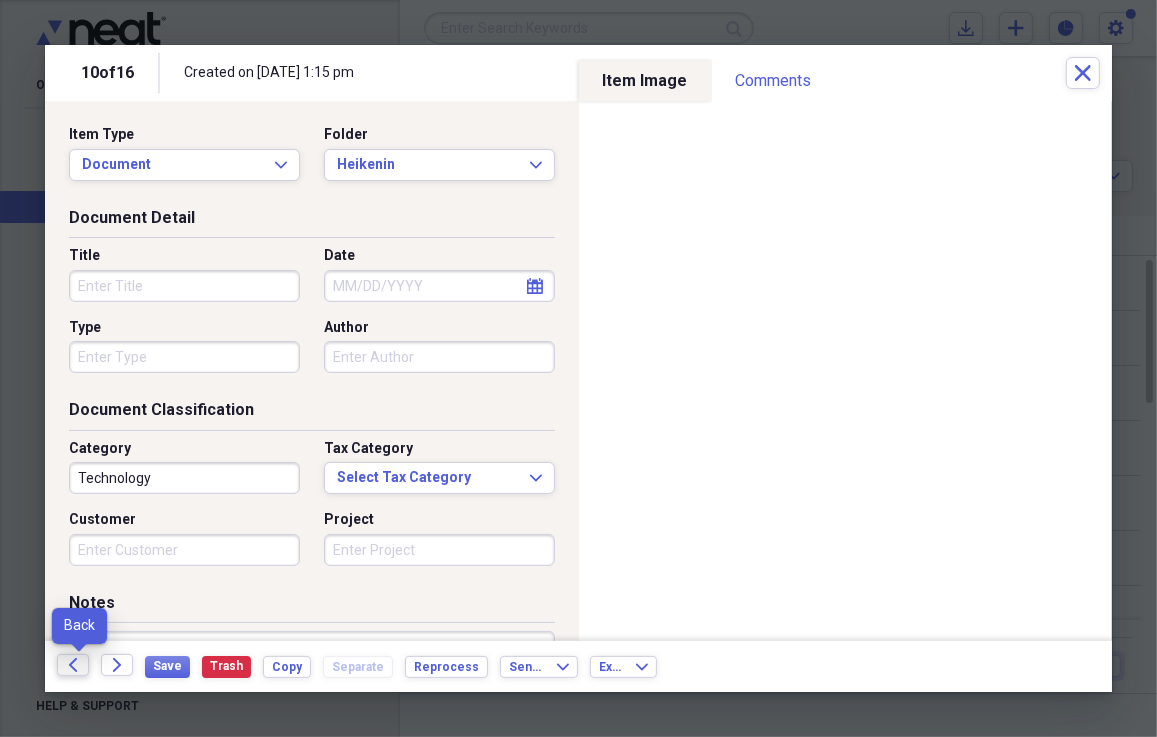 click on "Back" 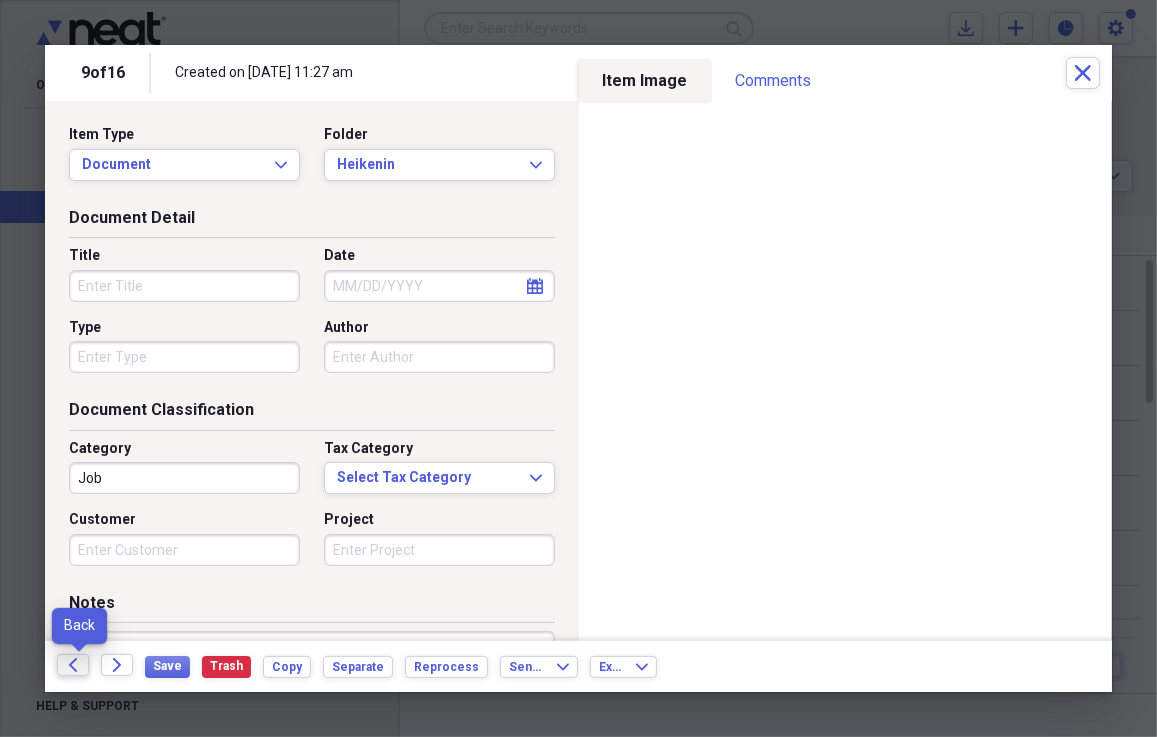 click on "Back" 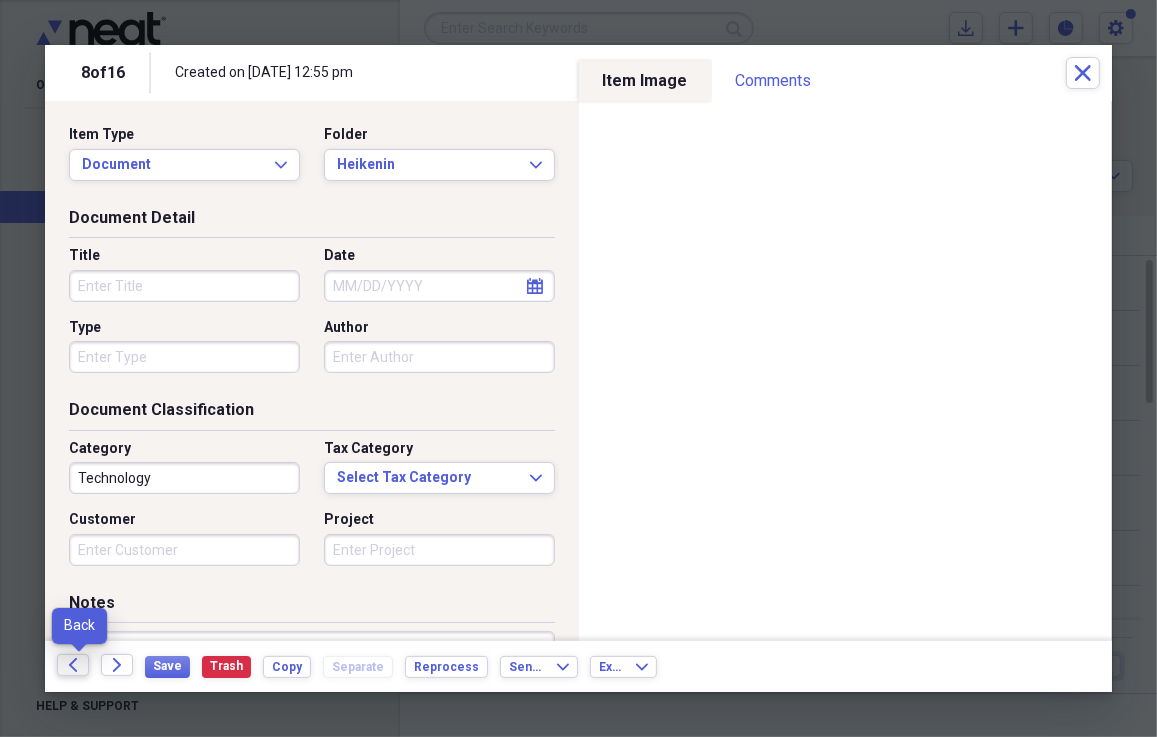 click on "Back" 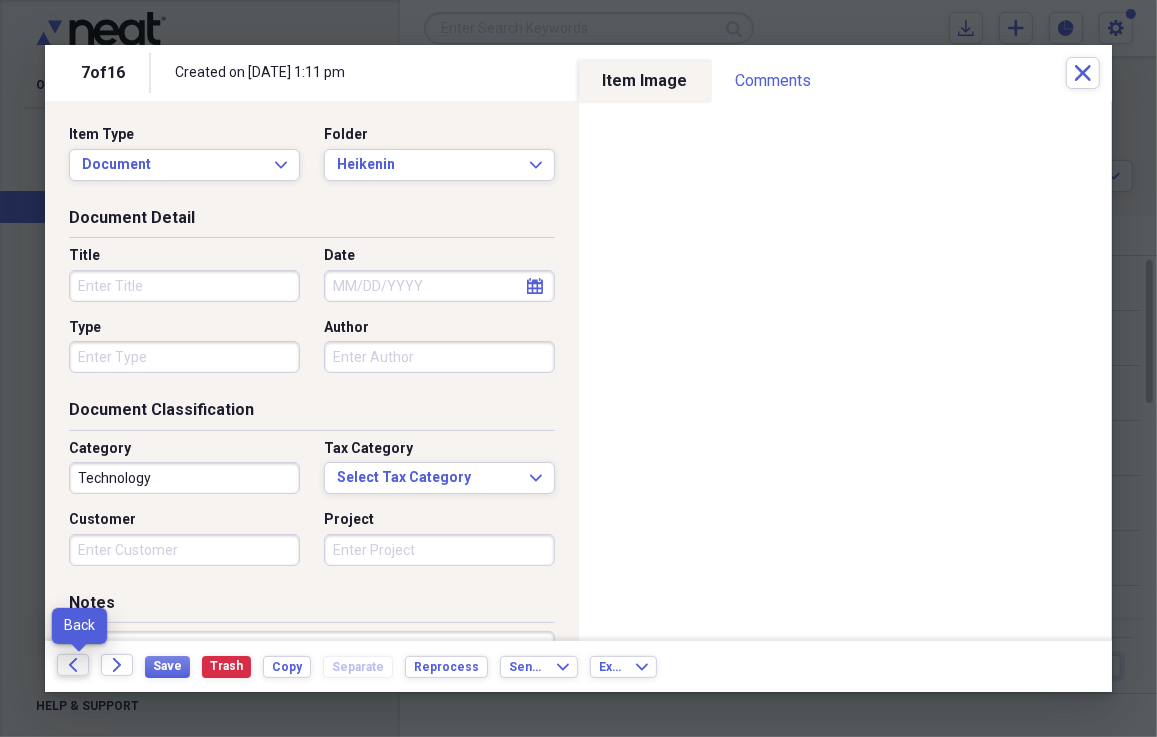 click on "Back" 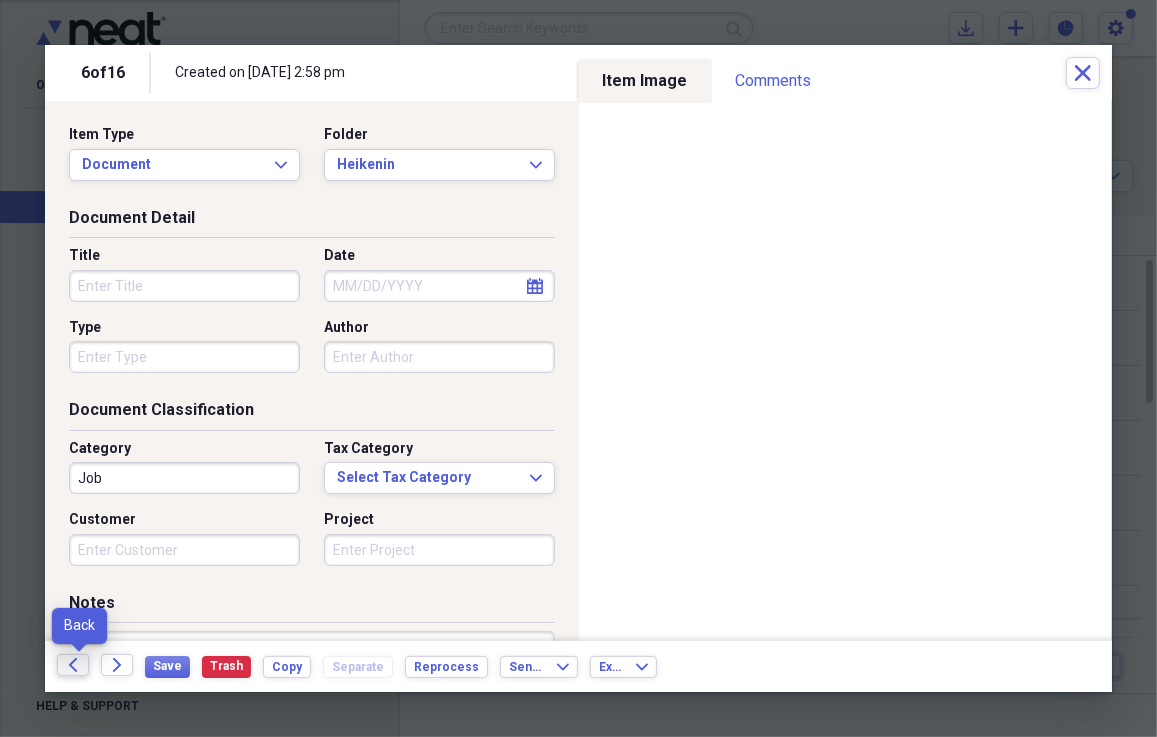 click on "Back" 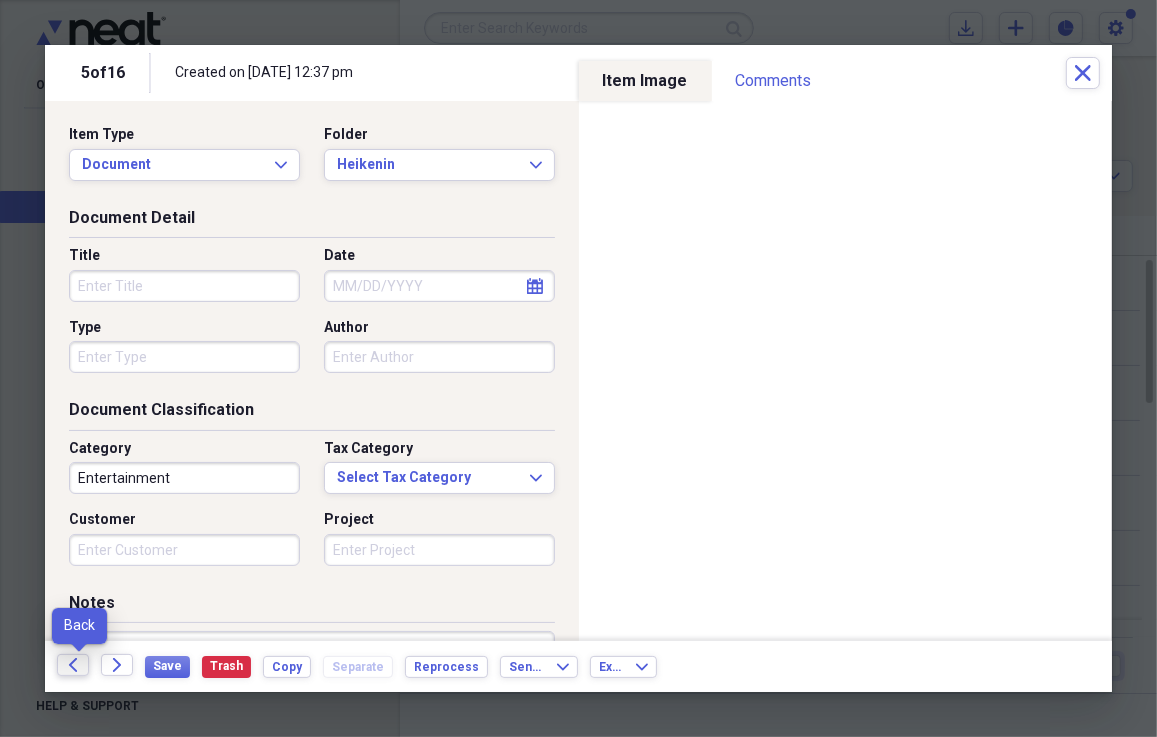 click on "Back" 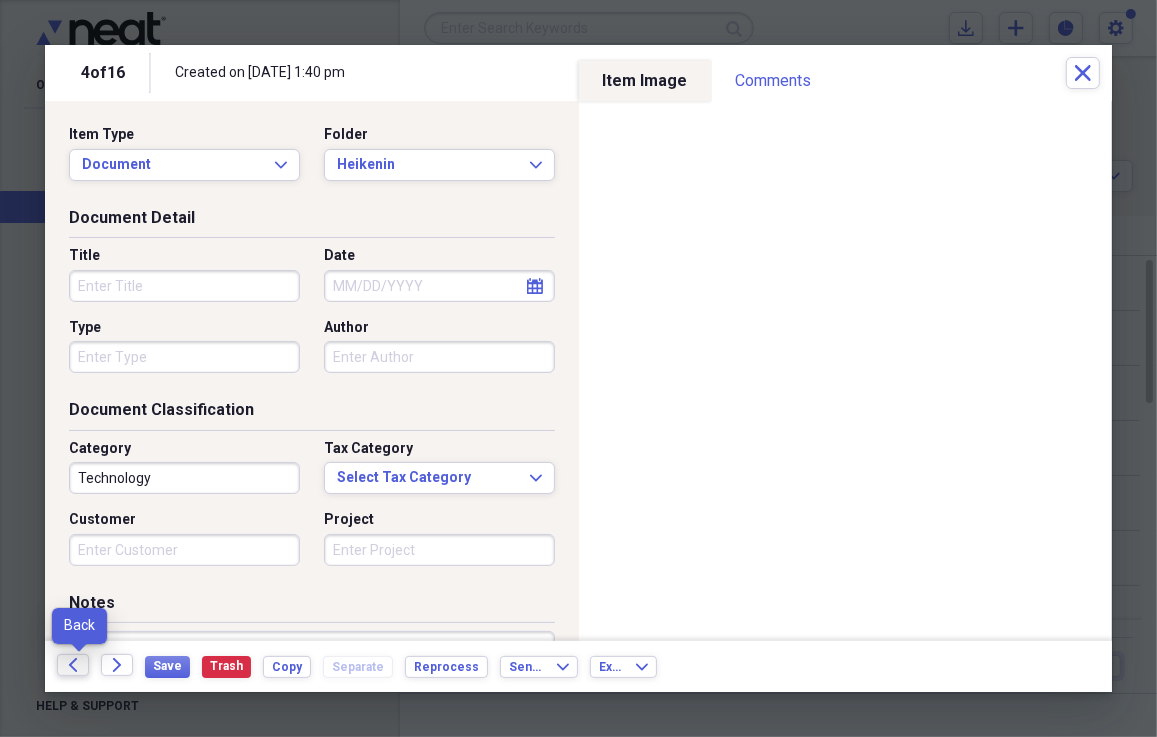click on "Back" 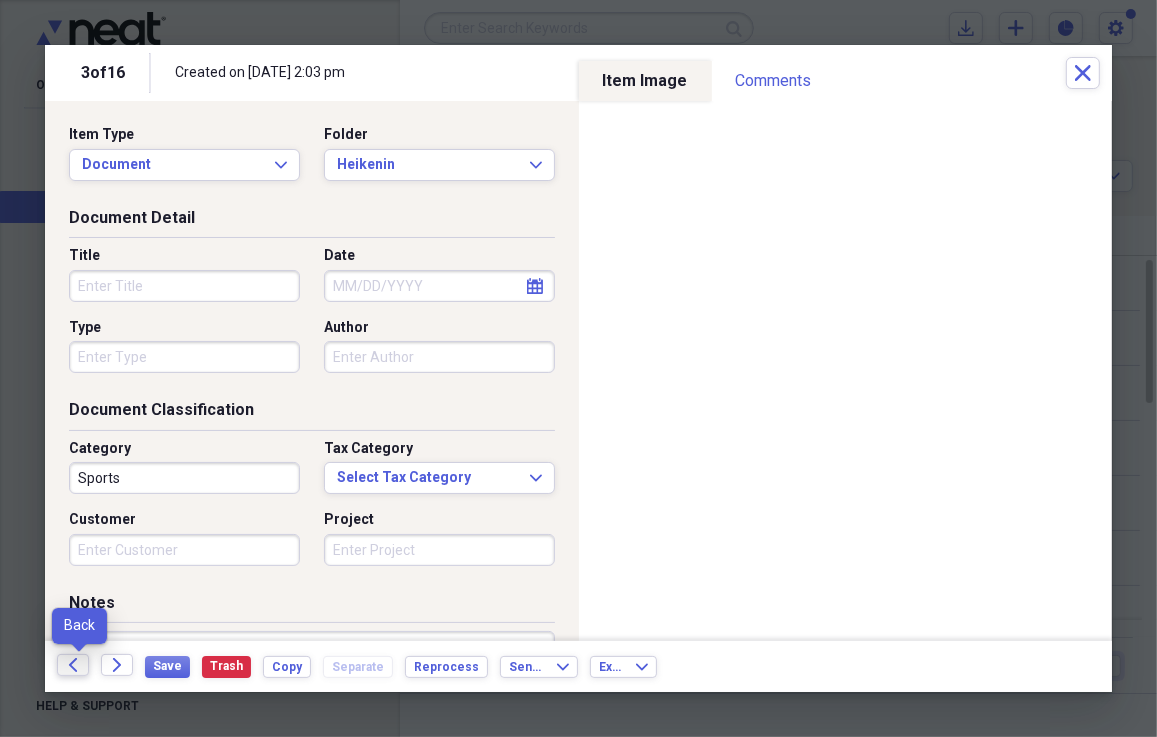 click on "Back" 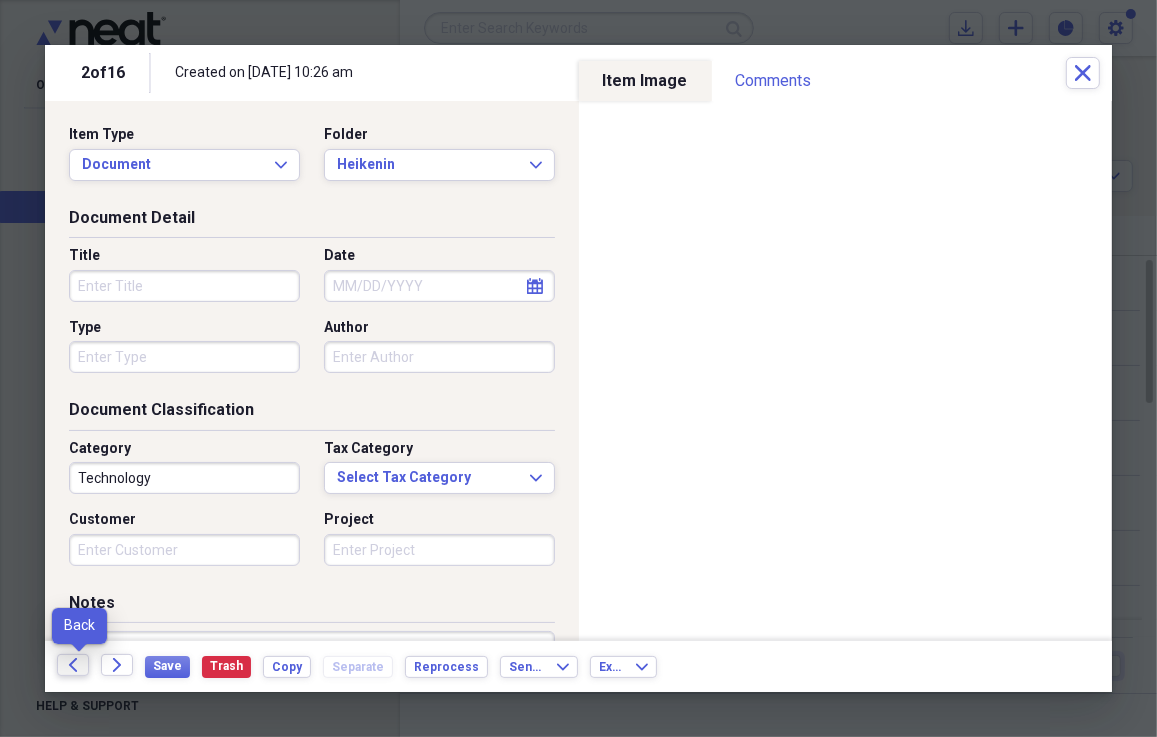 click on "Back" 